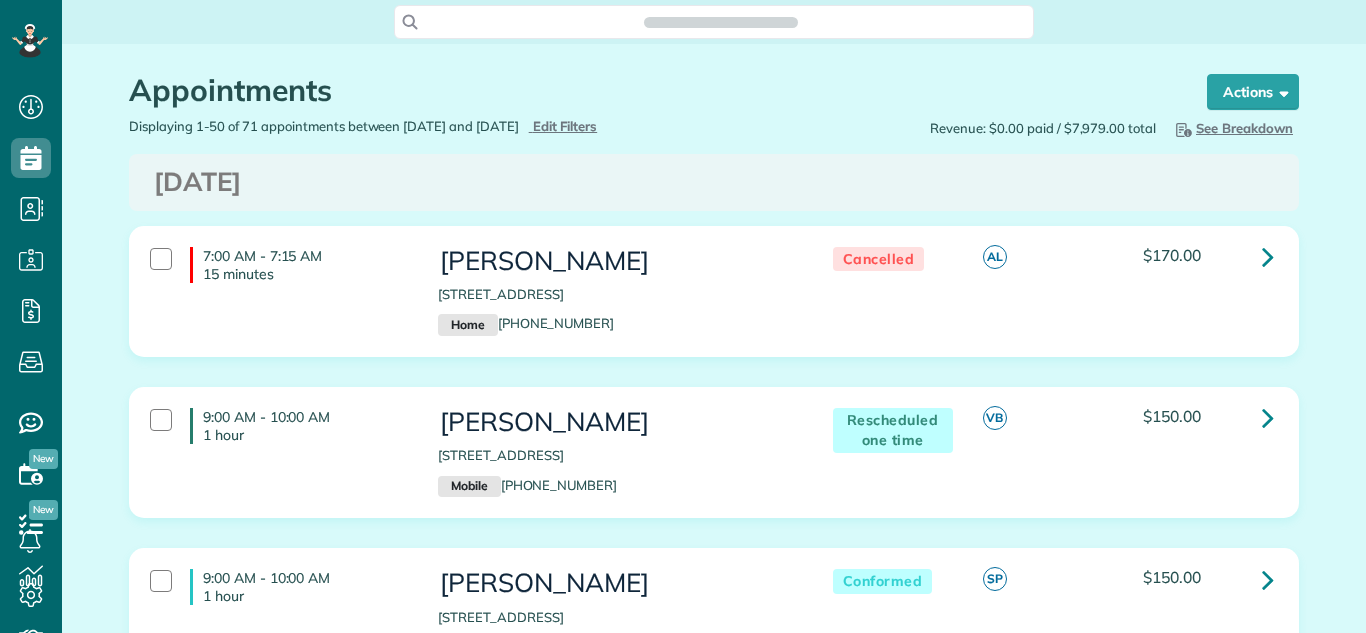 scroll, scrollTop: 0, scrollLeft: 0, axis: both 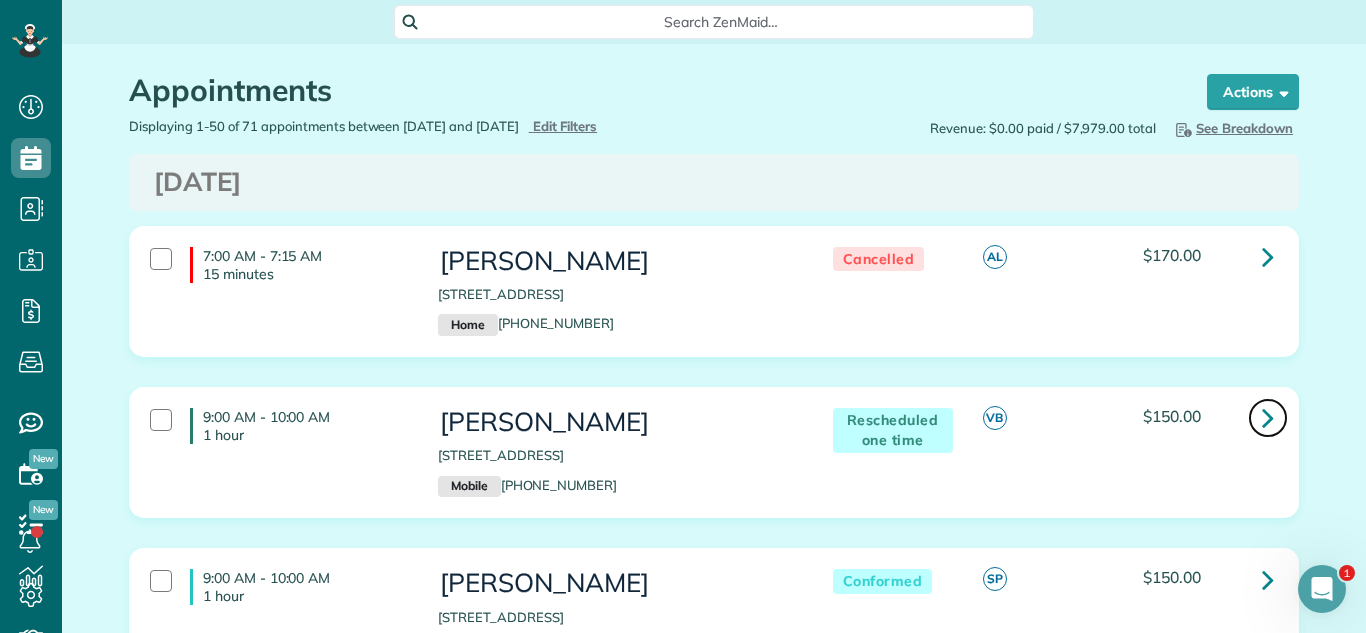 click at bounding box center (1268, 417) 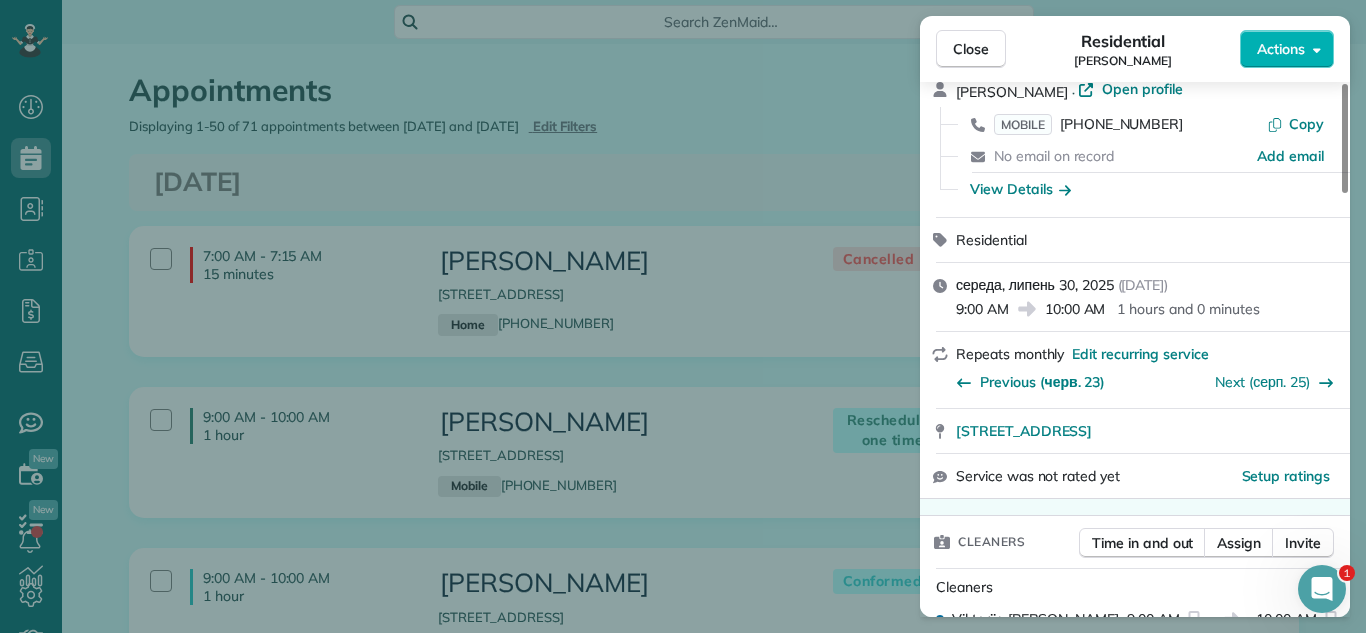 scroll, scrollTop: 233, scrollLeft: 0, axis: vertical 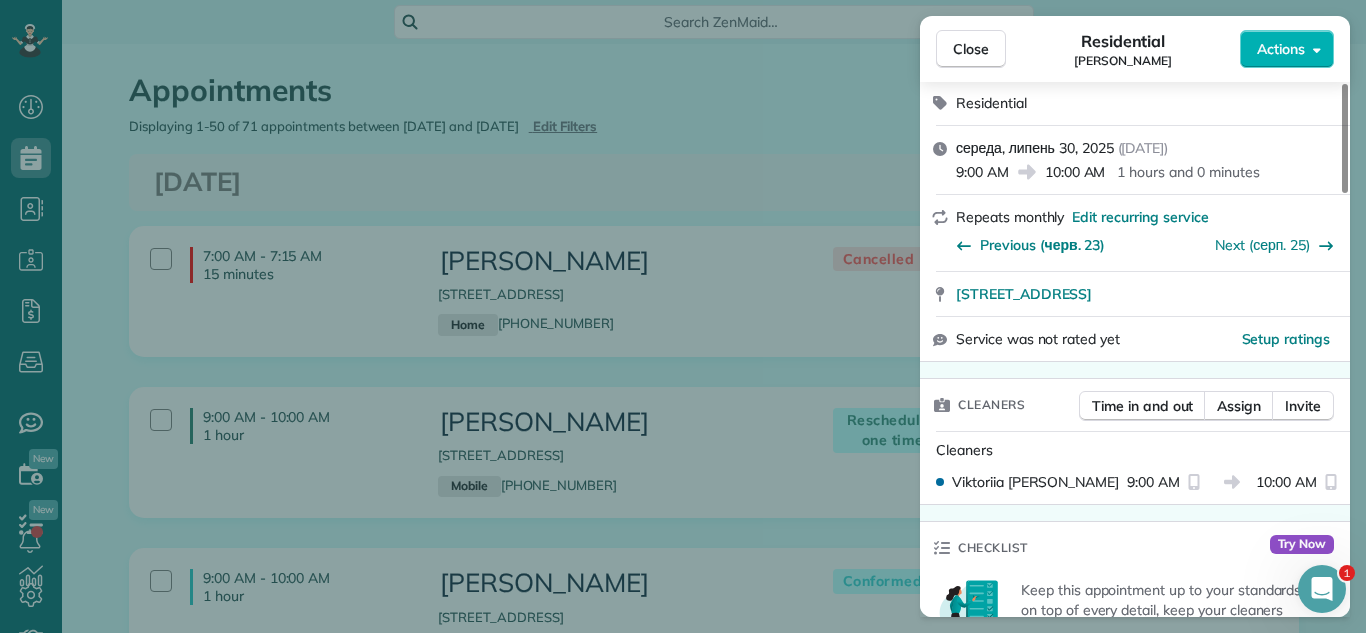 click on "Close Residential [PERSON_NAME] Actions Status Rescheduled one time [PERSON_NAME] · Open profile MOBILE [PHONE_NUMBER] Copy No email on record Add email View Details Residential середа, липень 30, 2025 ( [DATE] ) 9:00 AM 10:00 AM 1 hours and 0 minutes Repeats monthly Edit recurring service Previous (черв. 23) Next (серп. 25) [STREET_ADDRESS] Service was not rated yet Setup ratings Cleaners Time in and out Assign Invite Cleaners [PERSON_NAME] 9:00 AM 10:00 AM Checklist Try Now Keep this appointment up to your standards. Stay on top of every detail, keep your cleaners organised, and your client happy. Assign a checklist Watch a 5 min demo Billing Billing actions Service Service Price (1x $150.00) $150.00 Add an item Overcharge $0.00 Discount $0.00 Coupon discount - Primary tax - Secondary tax - Total appointment price $150.00 Tips collected $0.00 Unpaid Mark as paid Total including tip $150.00 Get paid online in no-time! Charge customer credit card Check No No Cash" at bounding box center (683, 316) 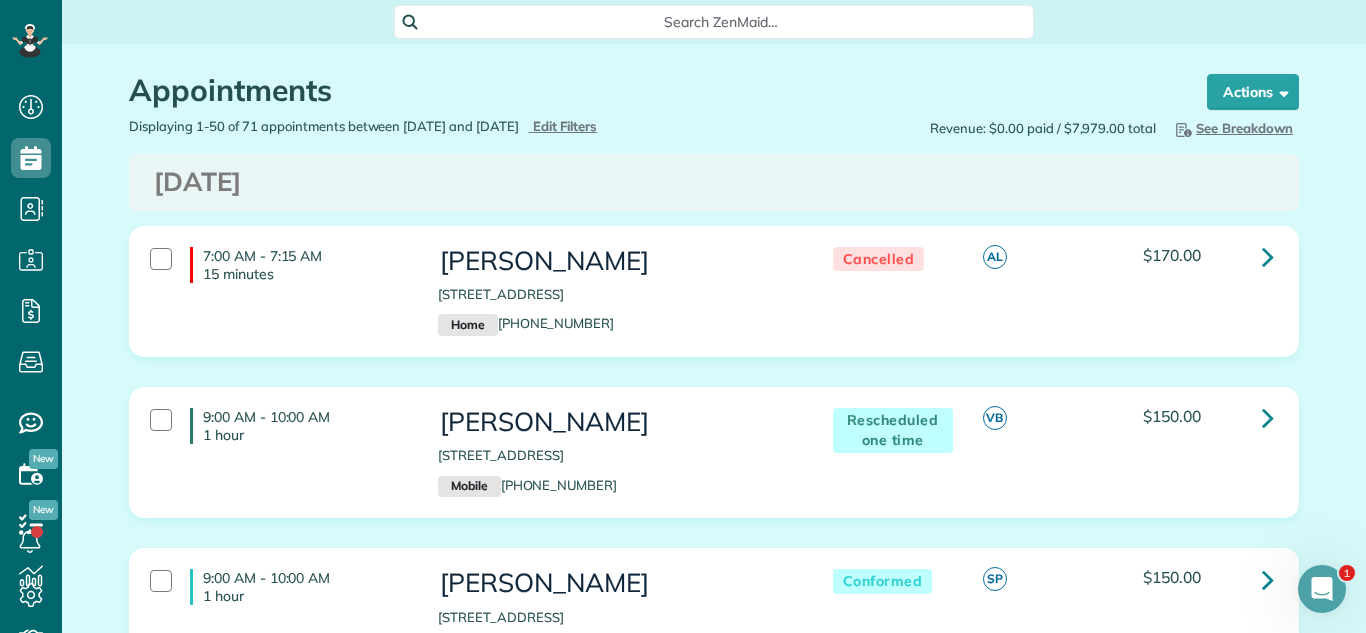 click on "7:00 AM -  7:15 AM
15 minutes
[PERSON_NAME]
[STREET_ADDRESS]
Home
[PHONE_NUMBER]
Cancelled
AL
$170.00" at bounding box center (714, 306) 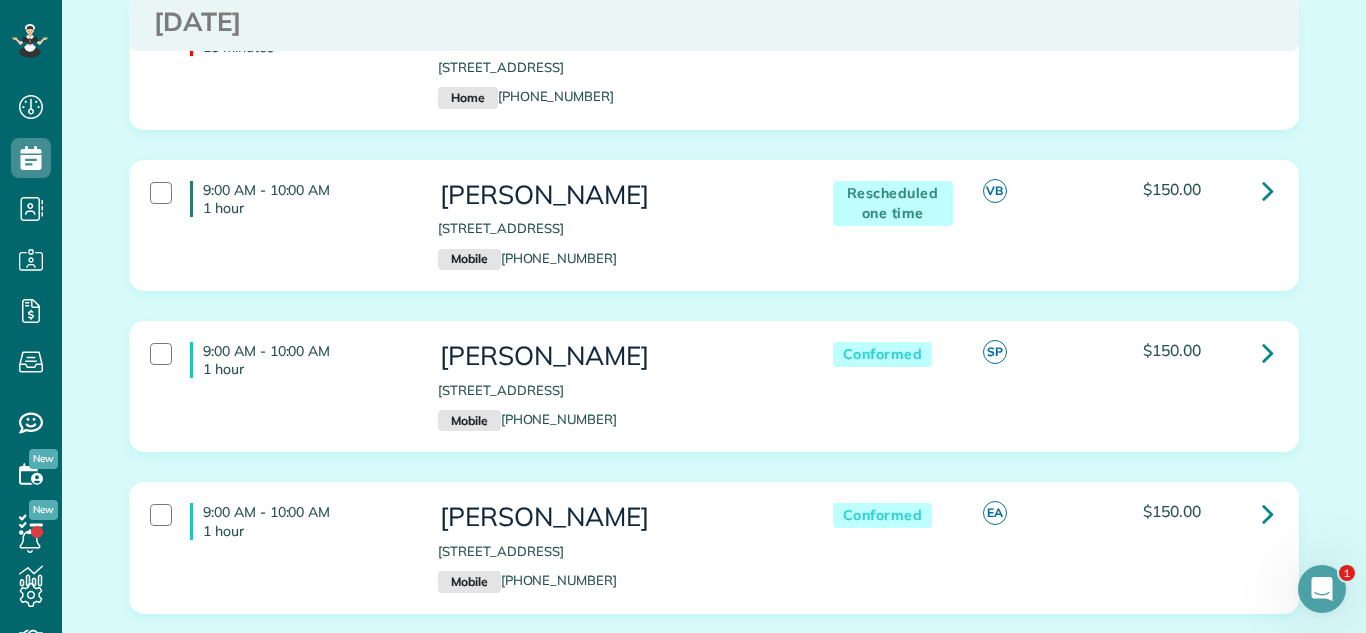 scroll, scrollTop: 297, scrollLeft: 0, axis: vertical 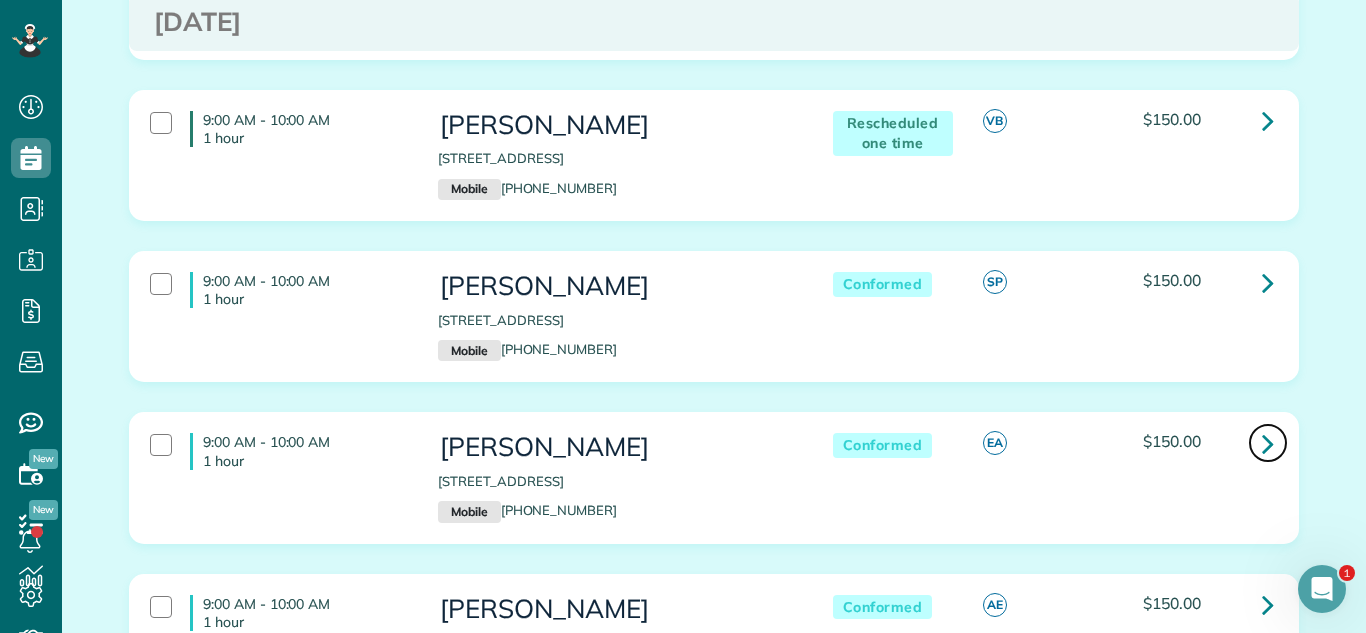 click at bounding box center (1268, 443) 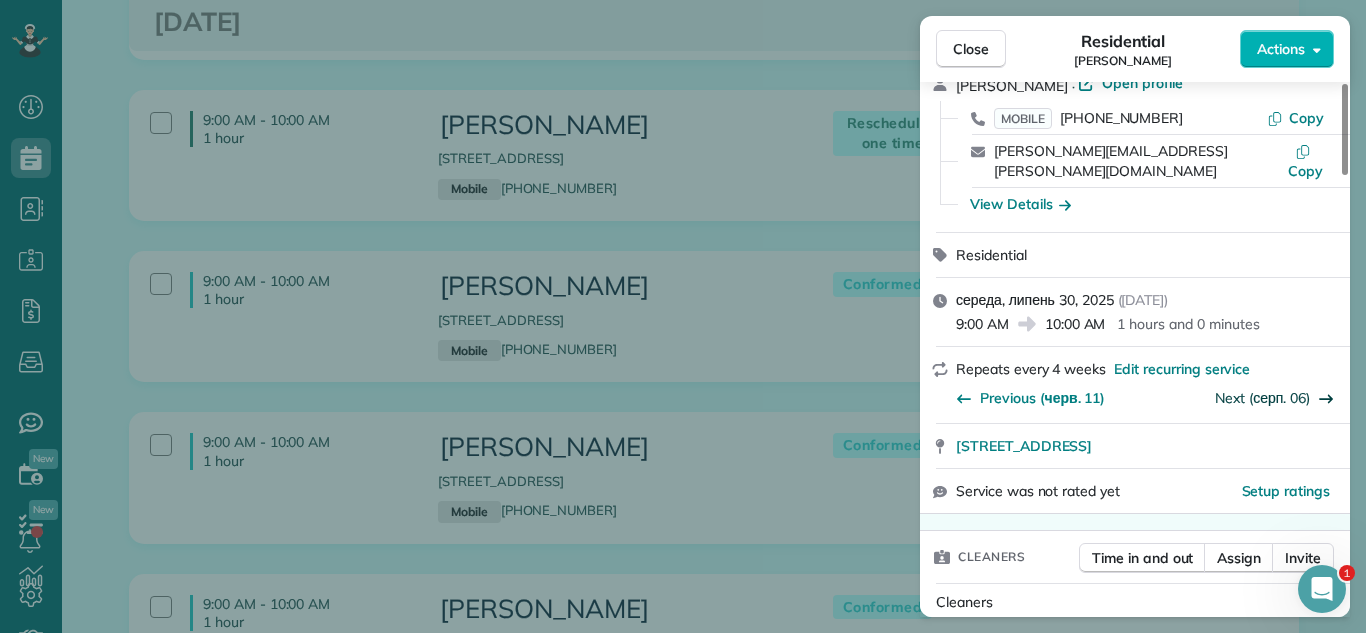 scroll, scrollTop: 124, scrollLeft: 0, axis: vertical 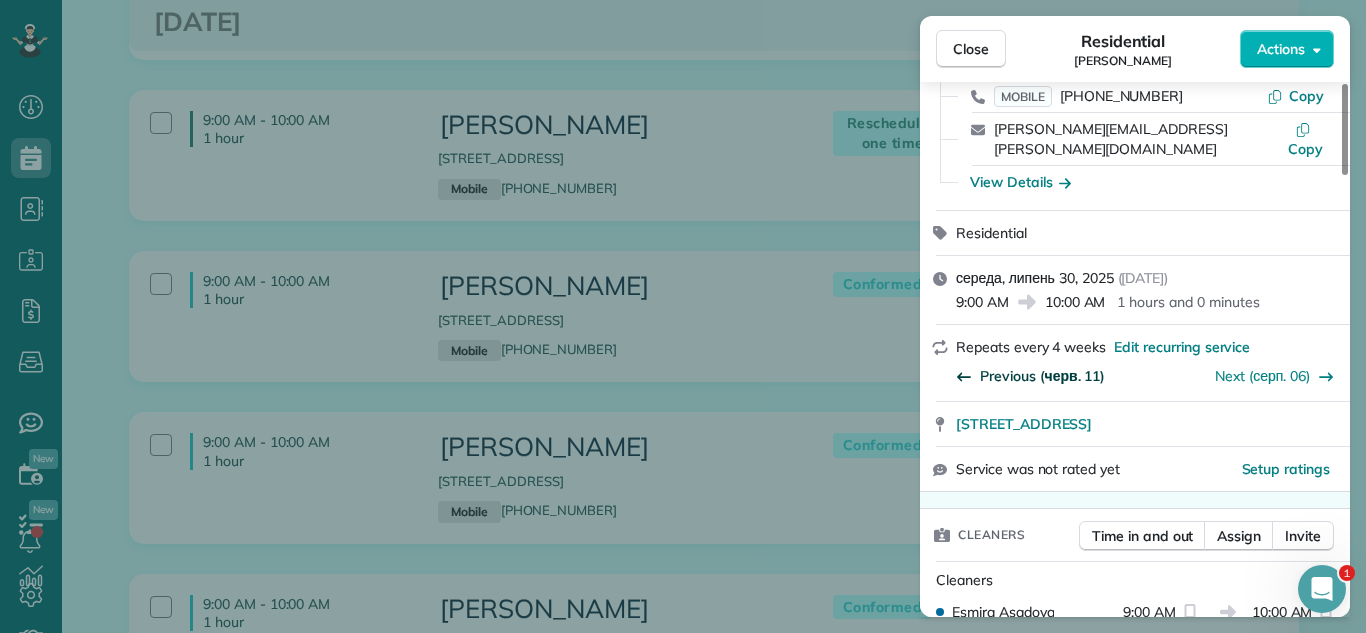 click on "Previous (черв. 11)" at bounding box center [1042, 376] 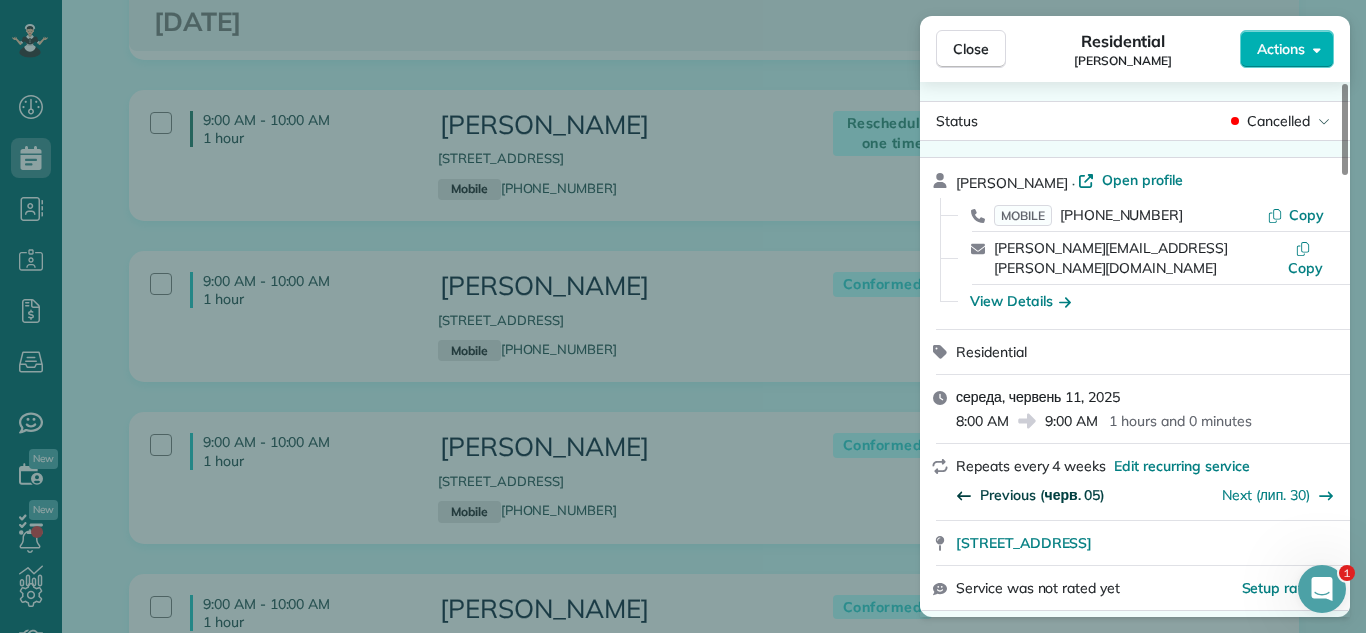 scroll, scrollTop: 0, scrollLeft: 0, axis: both 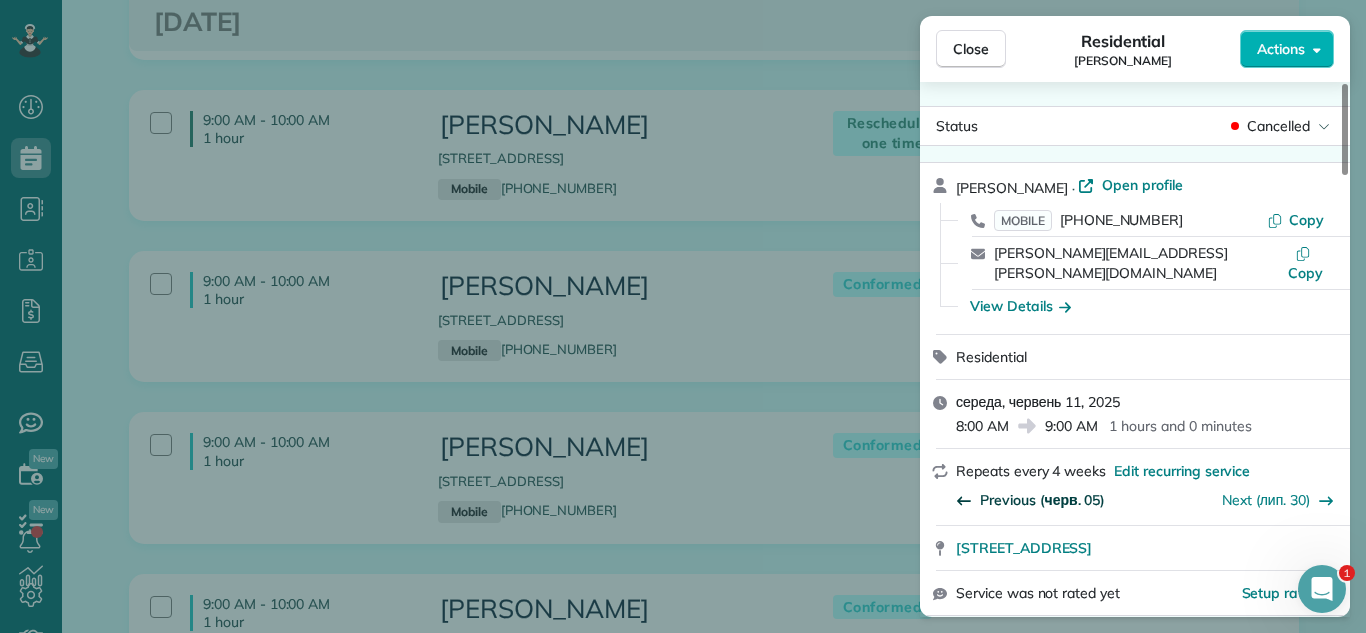 click on "Previous (черв. 05)" at bounding box center (1042, 500) 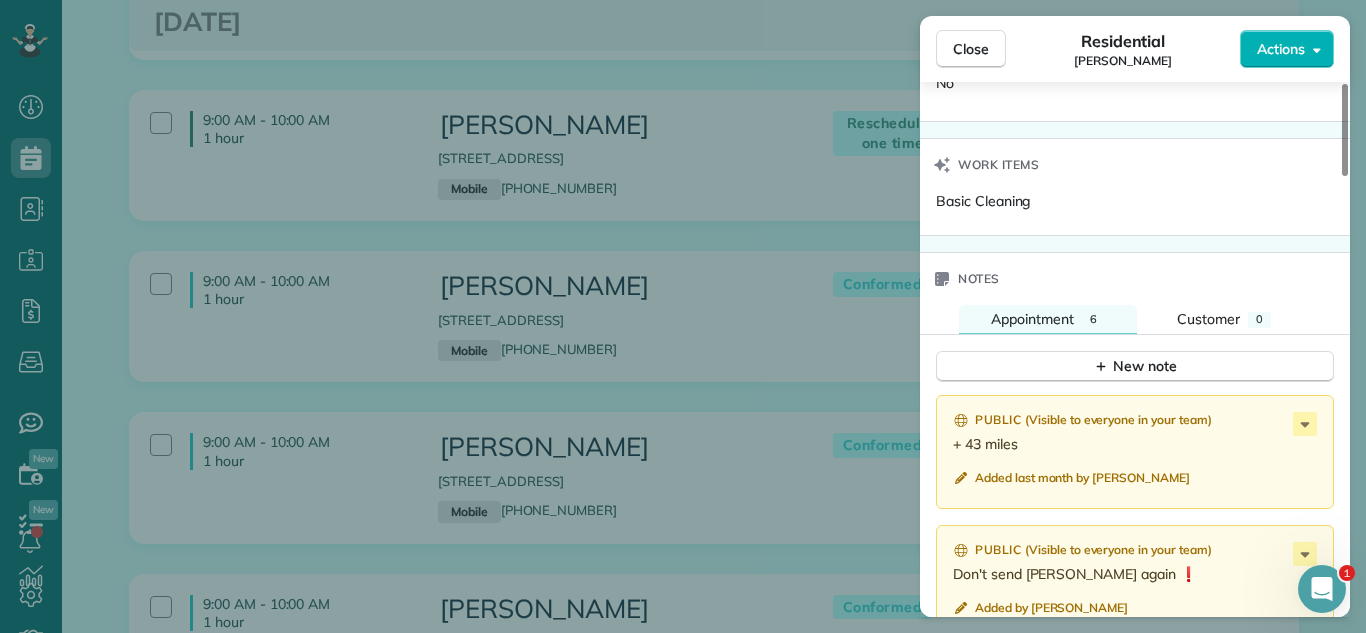 scroll, scrollTop: 1741, scrollLeft: 0, axis: vertical 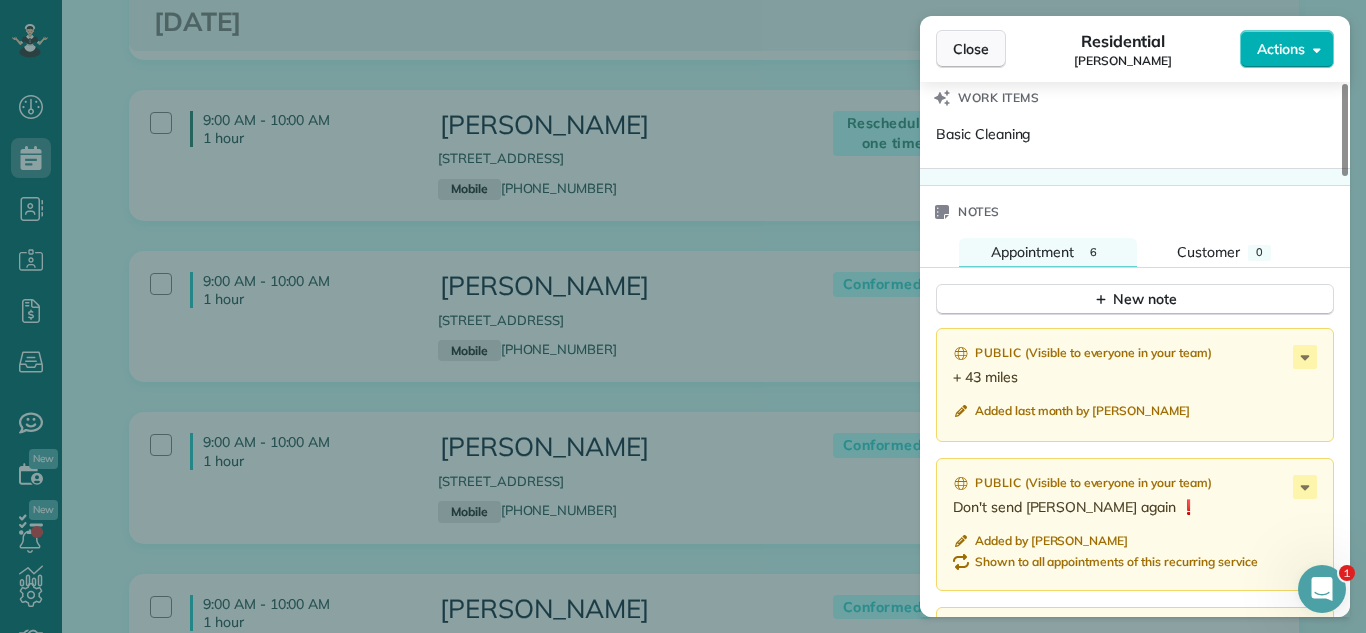 click on "Close" at bounding box center (971, 49) 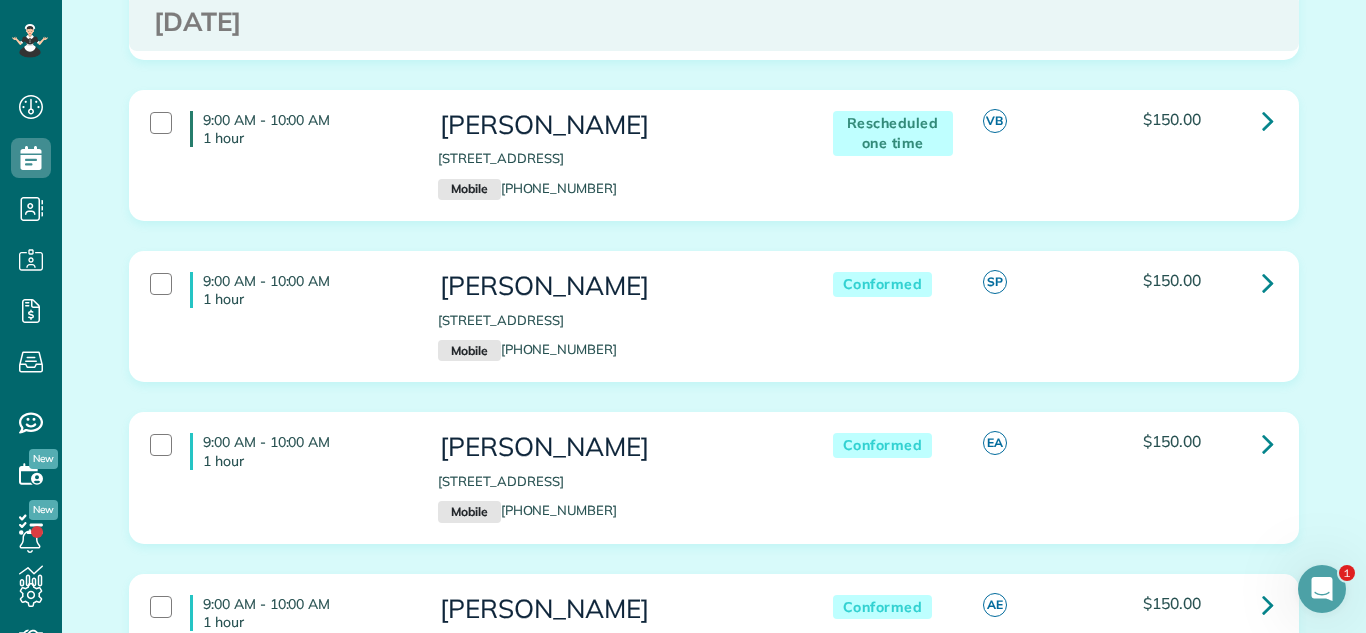 click on "Conformed
SP
$150.00" at bounding box center (1048, 283) 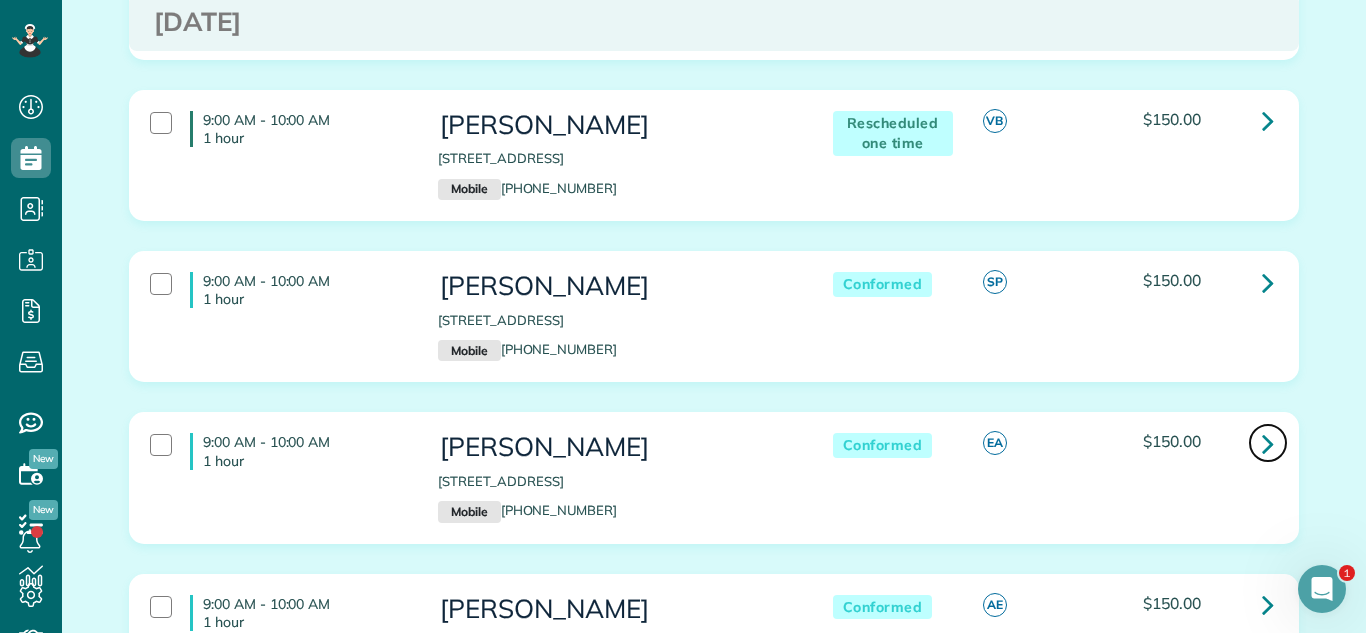 click at bounding box center [1268, 443] 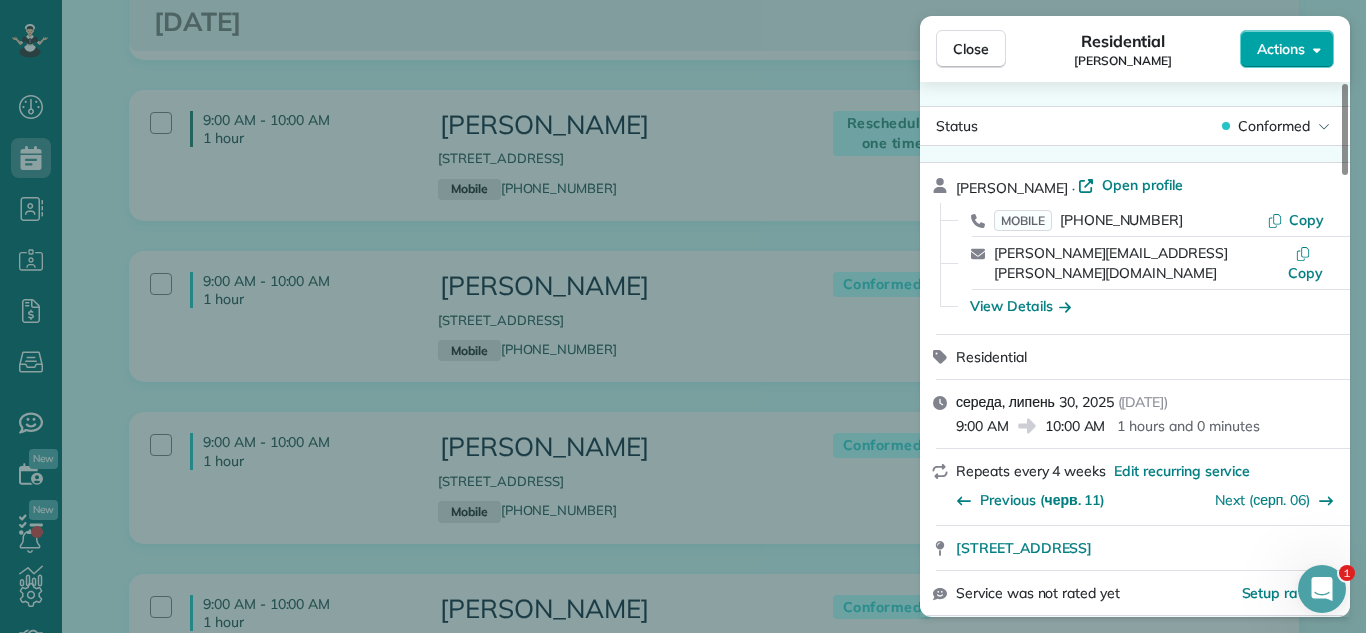click on "Actions" at bounding box center [1281, 49] 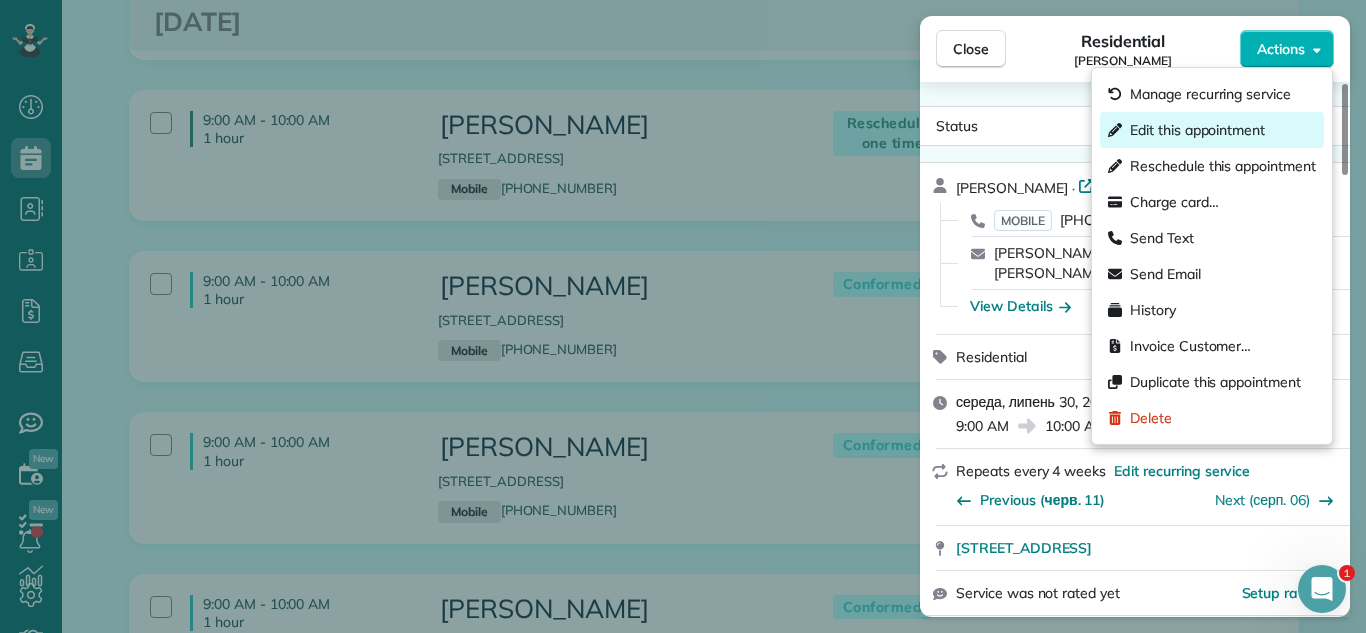 click on "Edit this appointment" at bounding box center (1197, 130) 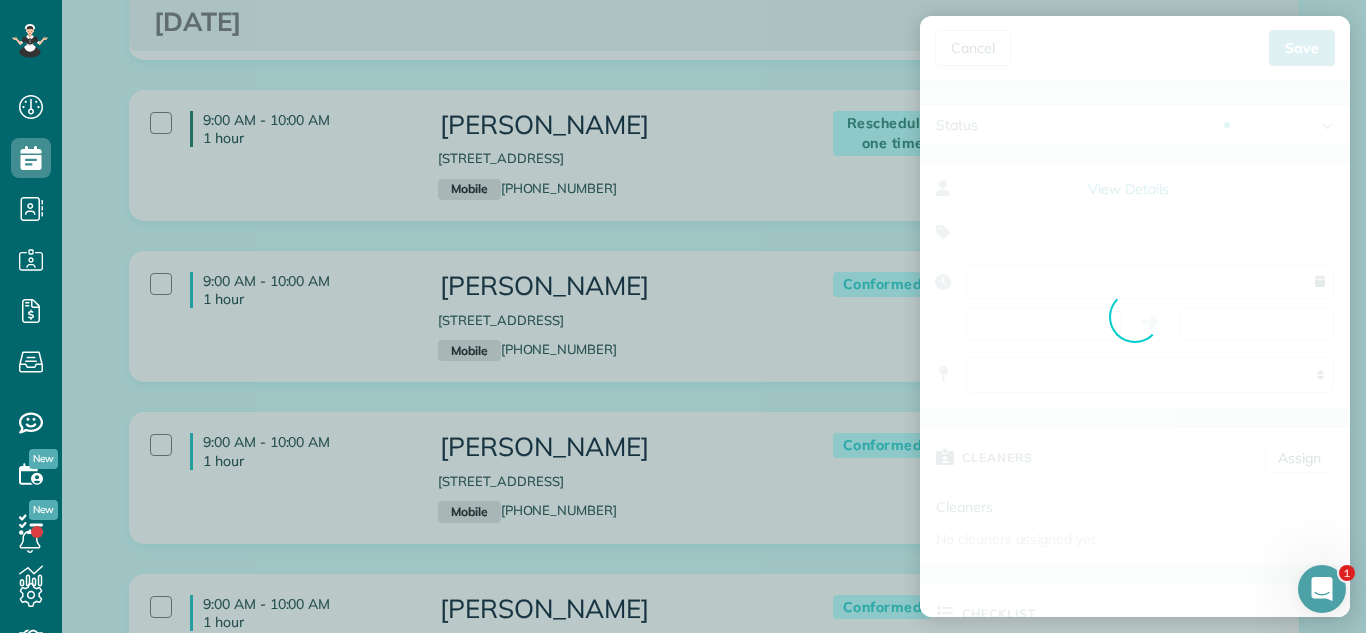 type on "**********" 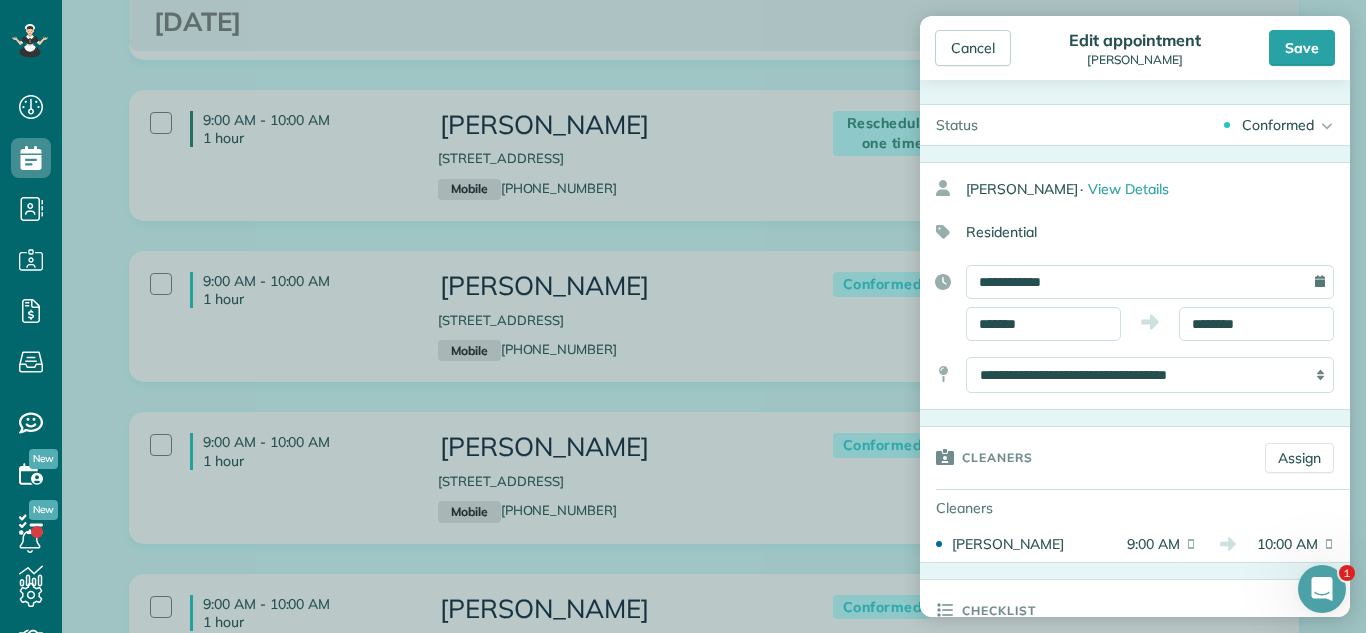 click on "Conformed" at bounding box center (1278, 125) 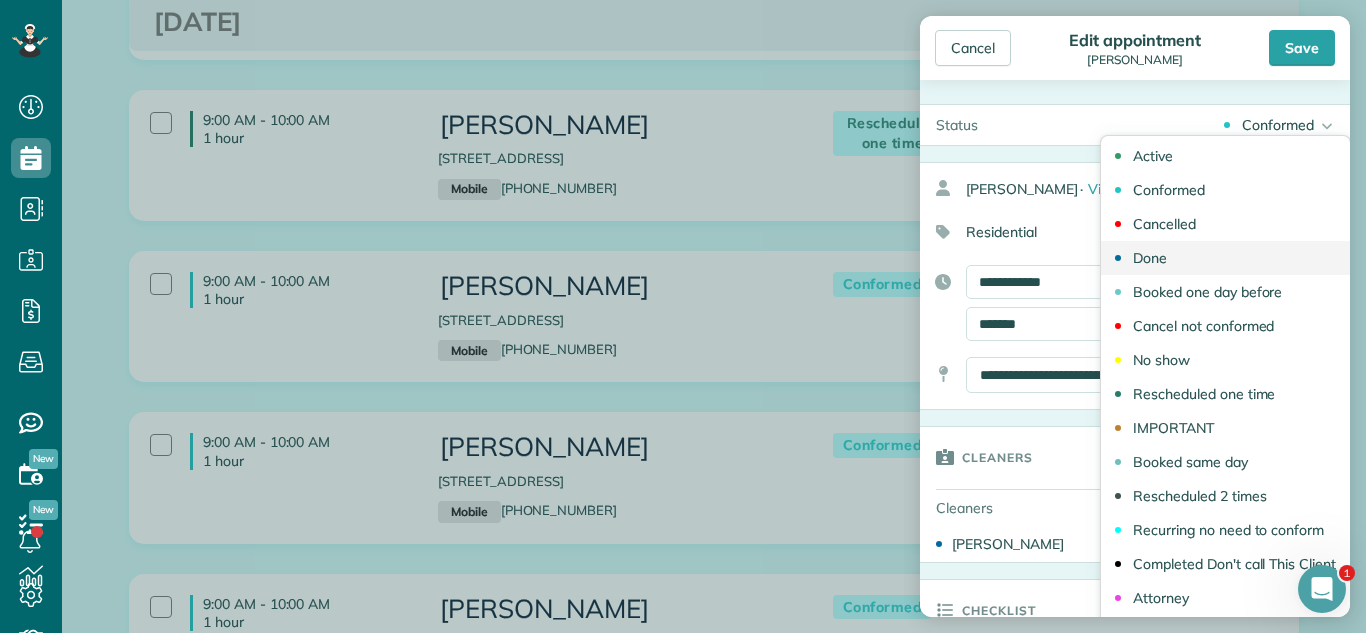 click on "Done" at bounding box center [1225, 258] 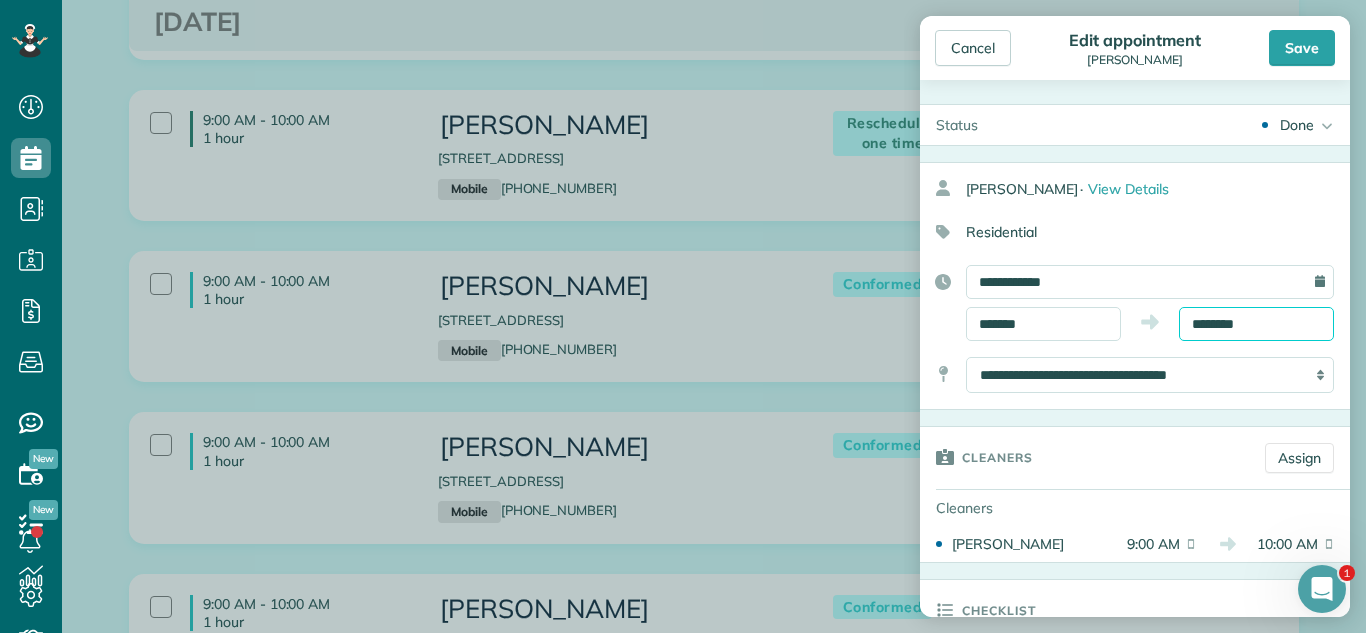 click on "********" at bounding box center [1256, 324] 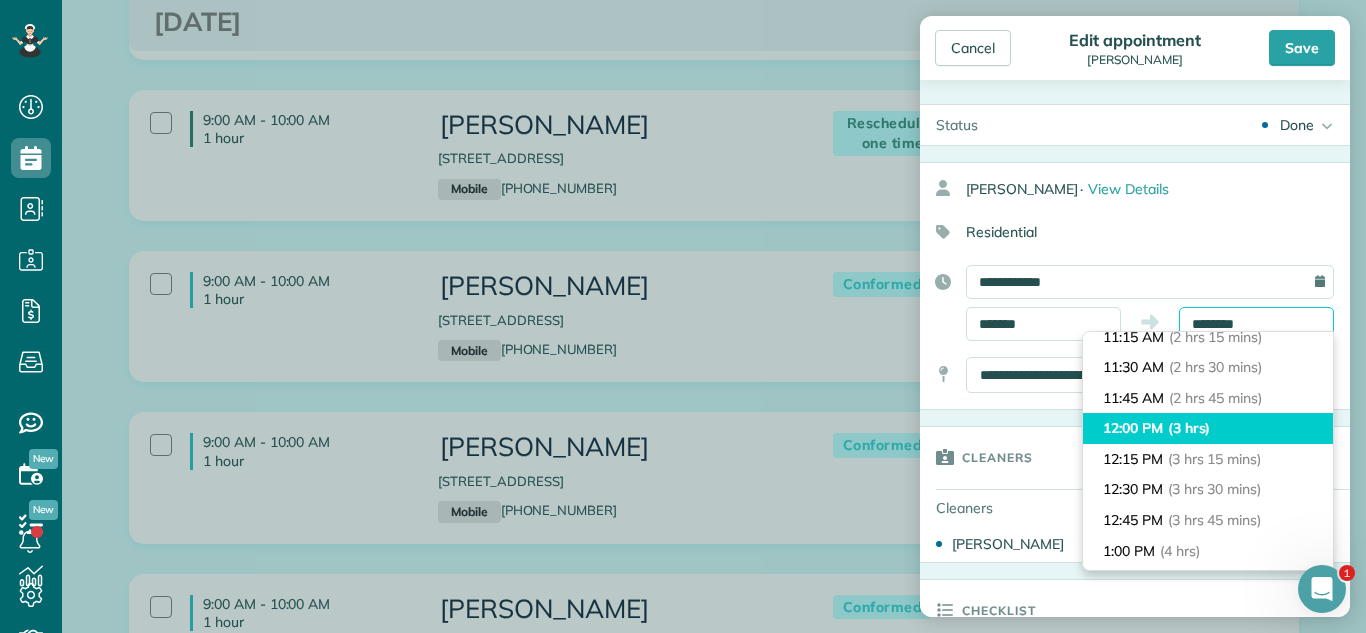 scroll, scrollTop: 298, scrollLeft: 0, axis: vertical 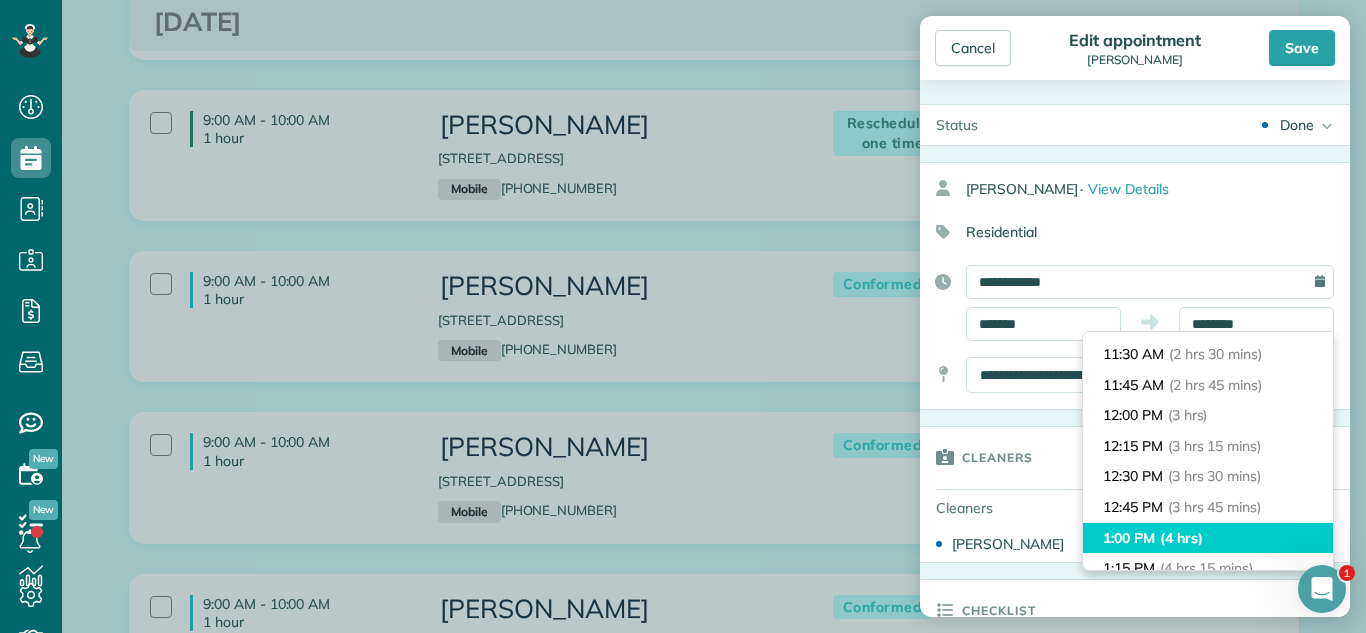type on "*******" 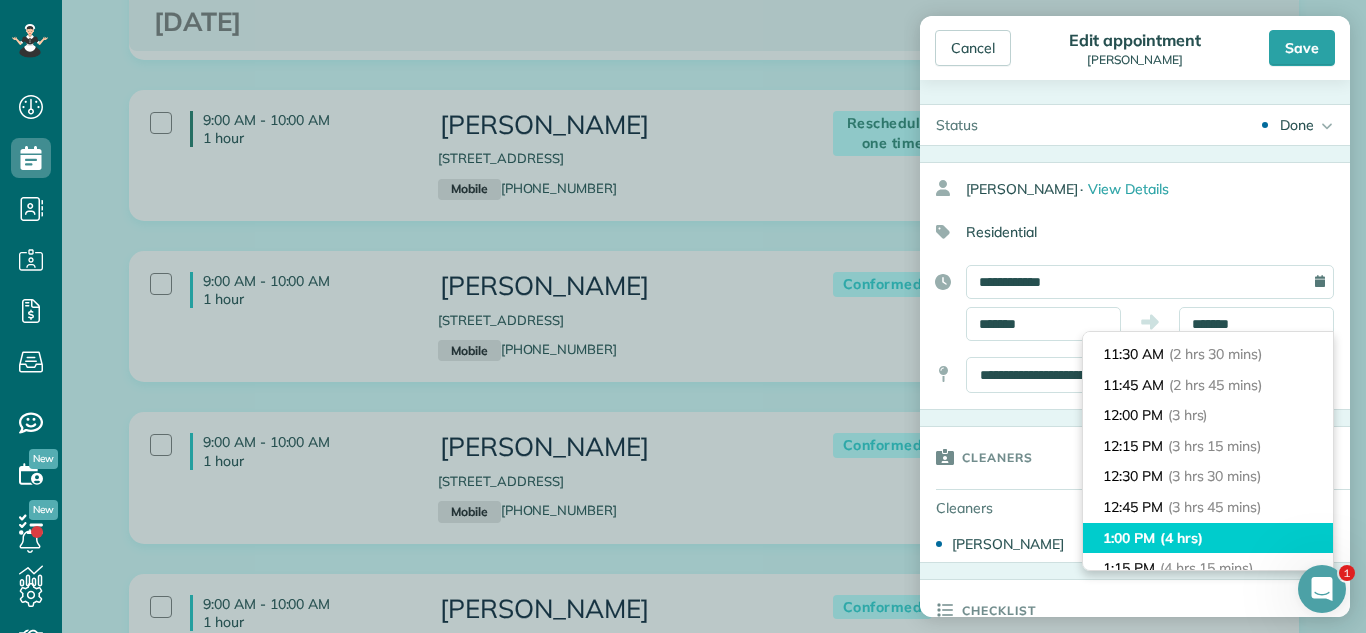 click on "1:00 PM  (4 hrs)" at bounding box center [1208, 538] 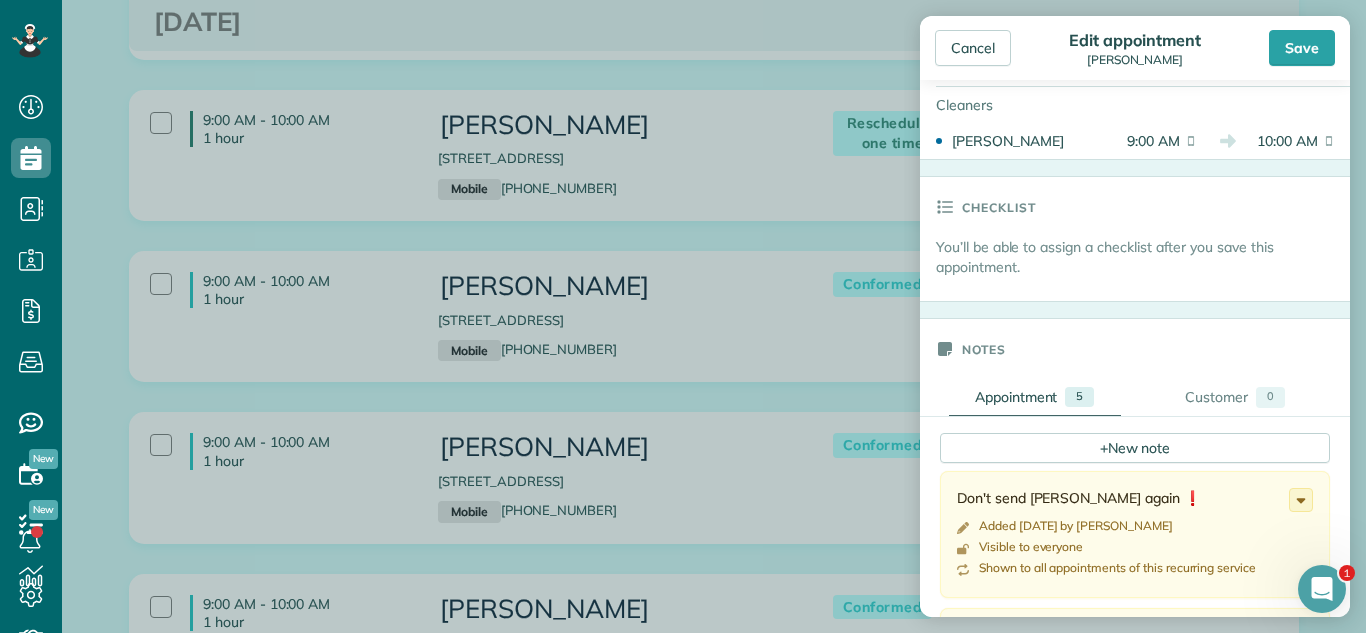 scroll, scrollTop: 443, scrollLeft: 0, axis: vertical 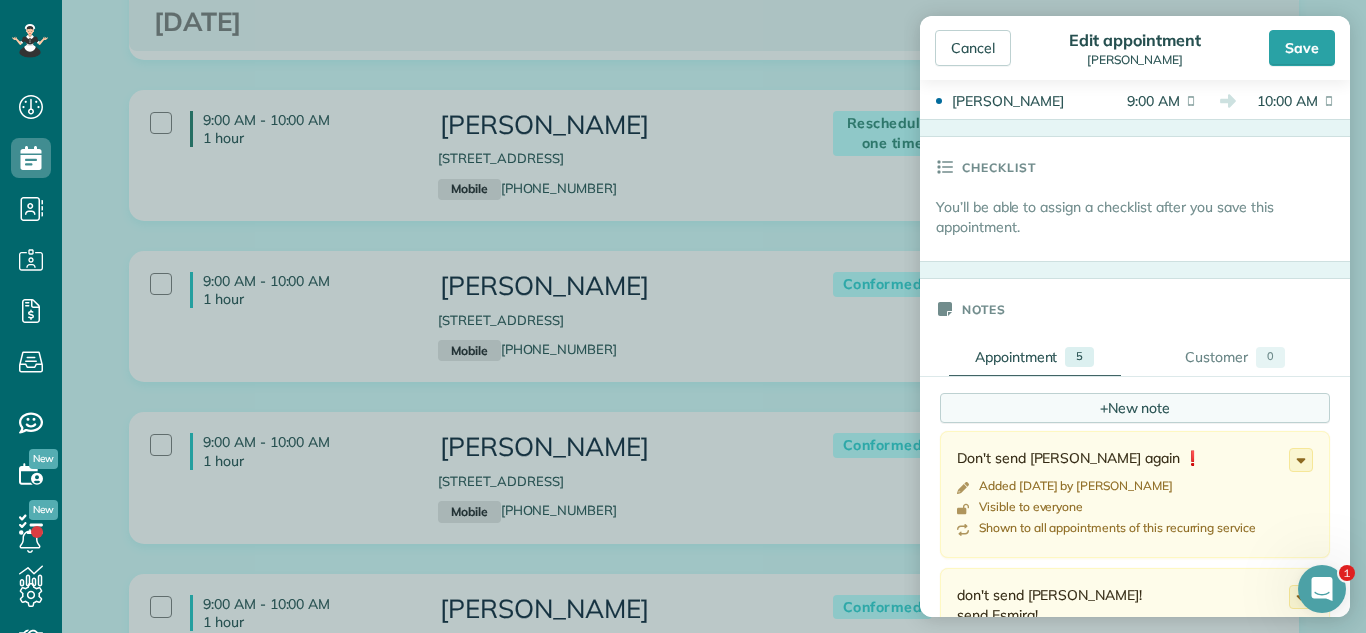 click on "+
New note" at bounding box center (1135, 408) 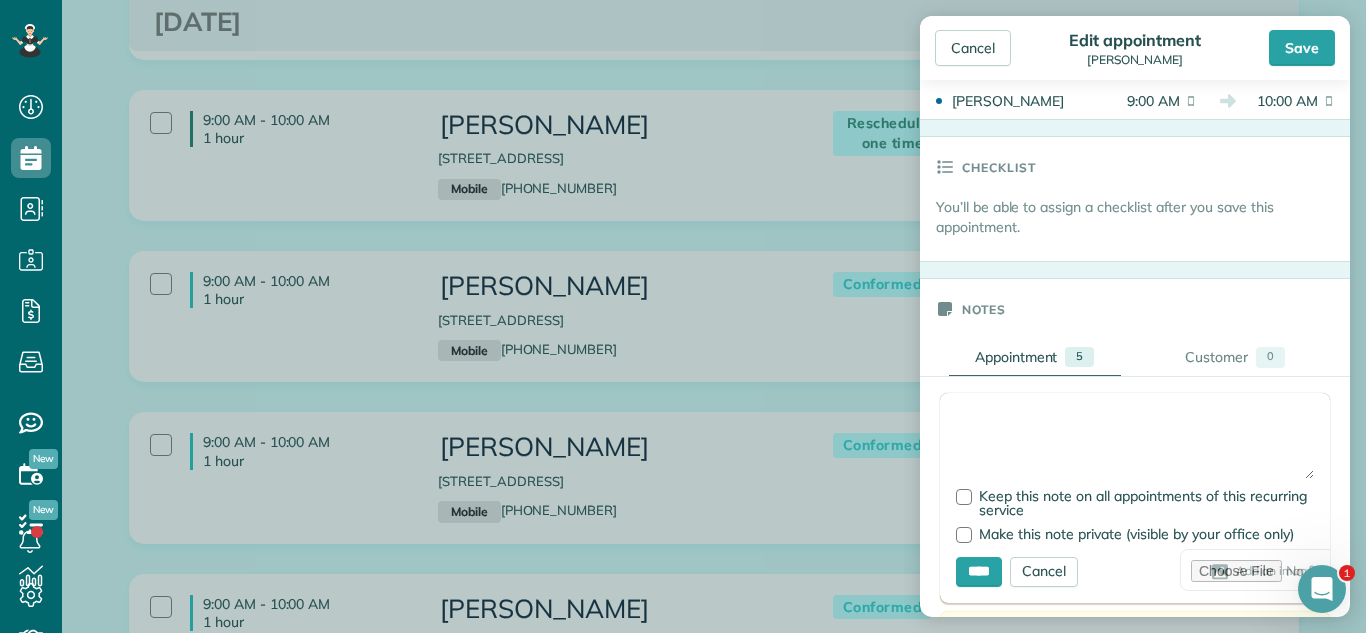 drag, startPoint x: 1133, startPoint y: 420, endPoint x: 1121, endPoint y: 428, distance: 14.422205 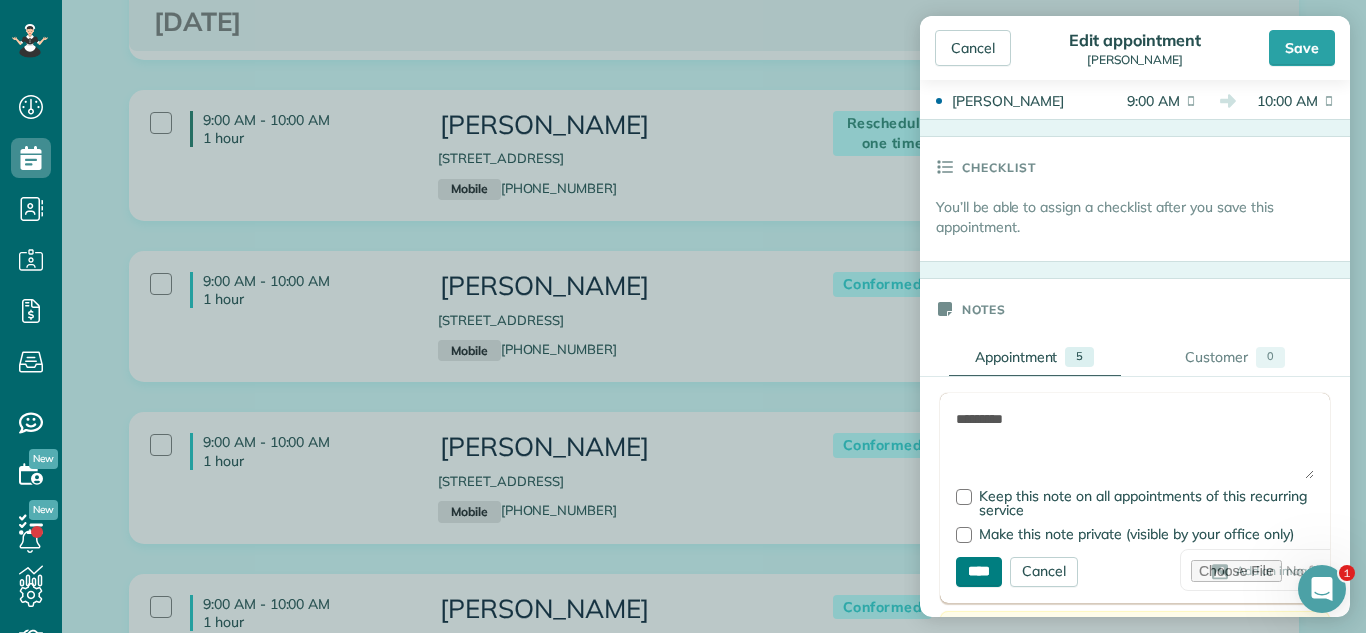 type on "*********" 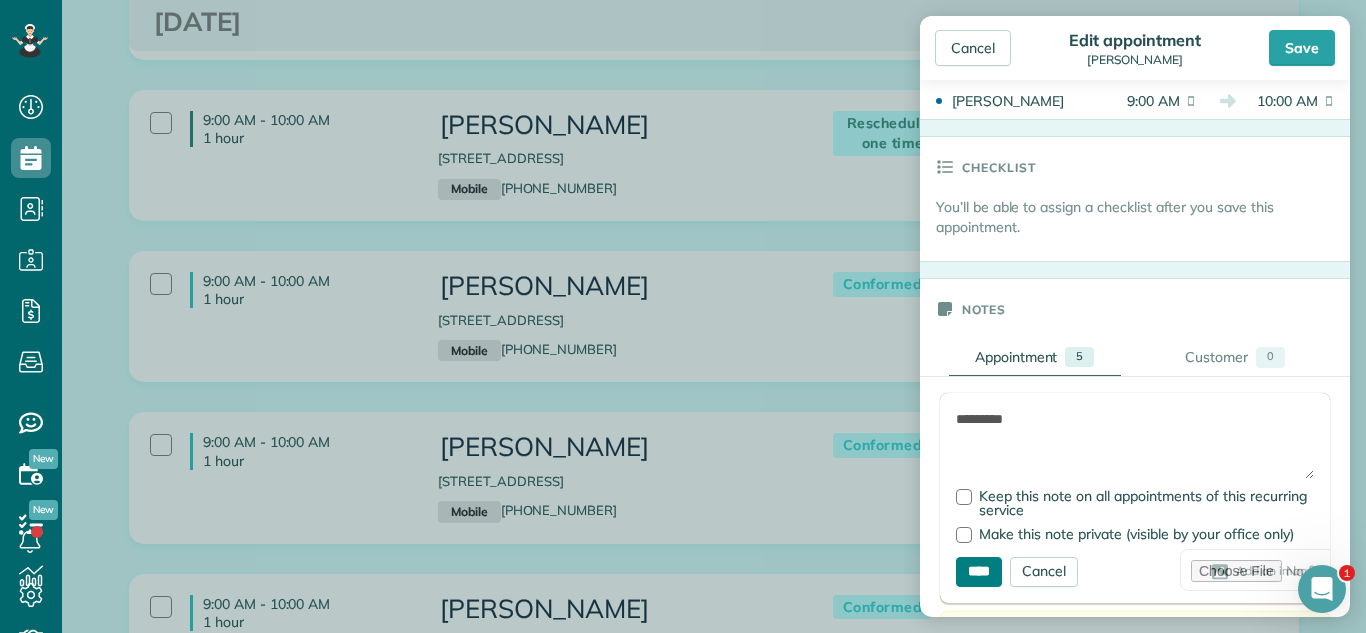 click on "****" at bounding box center (979, 572) 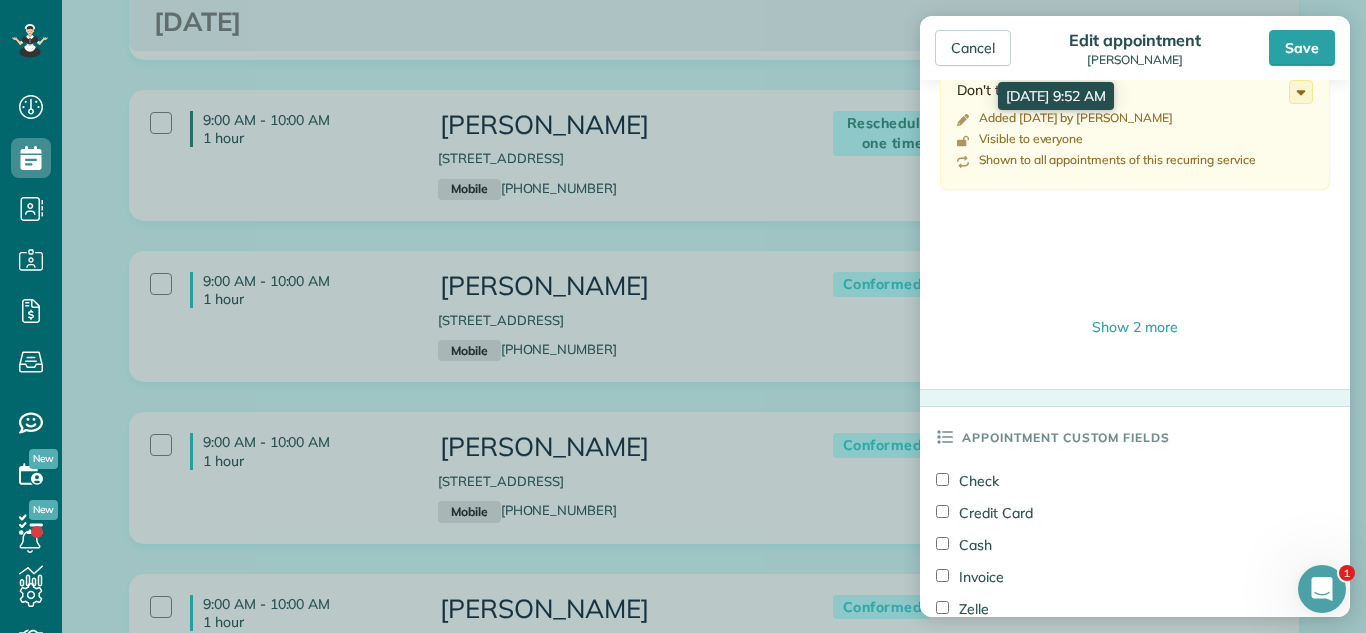 scroll, scrollTop: 1284, scrollLeft: 0, axis: vertical 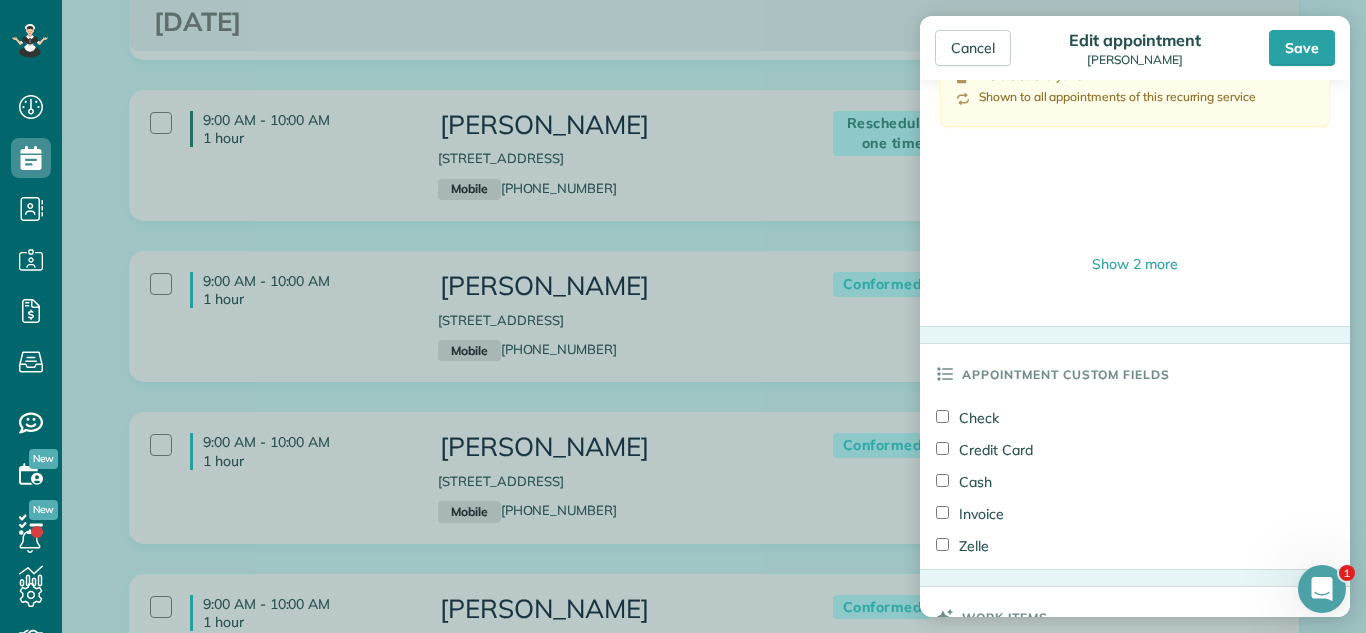 click on "Credit Card" at bounding box center [984, 450] 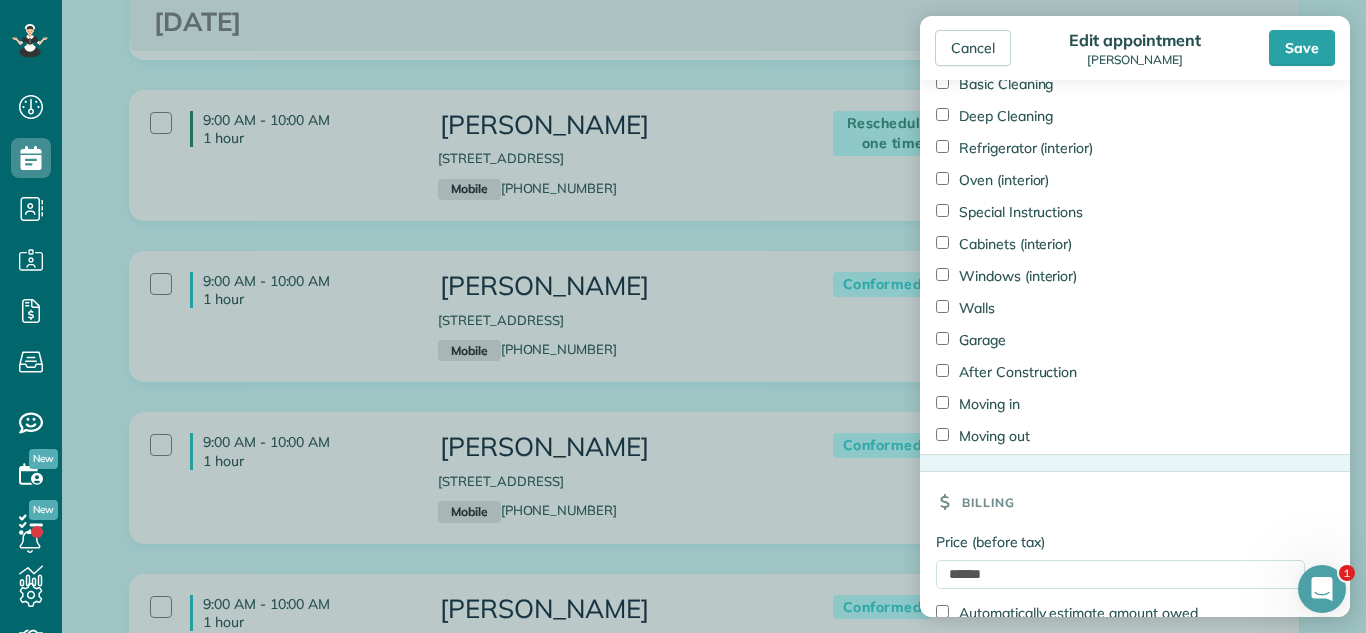 scroll, scrollTop: 1987, scrollLeft: 0, axis: vertical 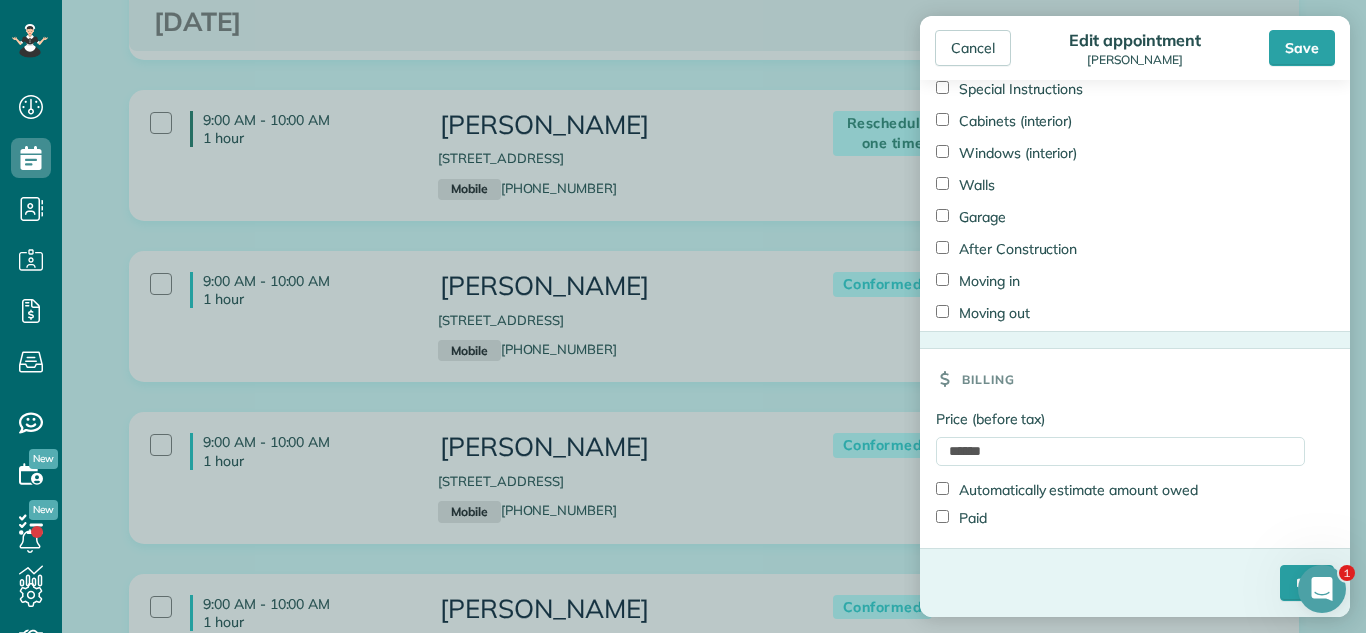 click on "Paid" at bounding box center [961, 518] 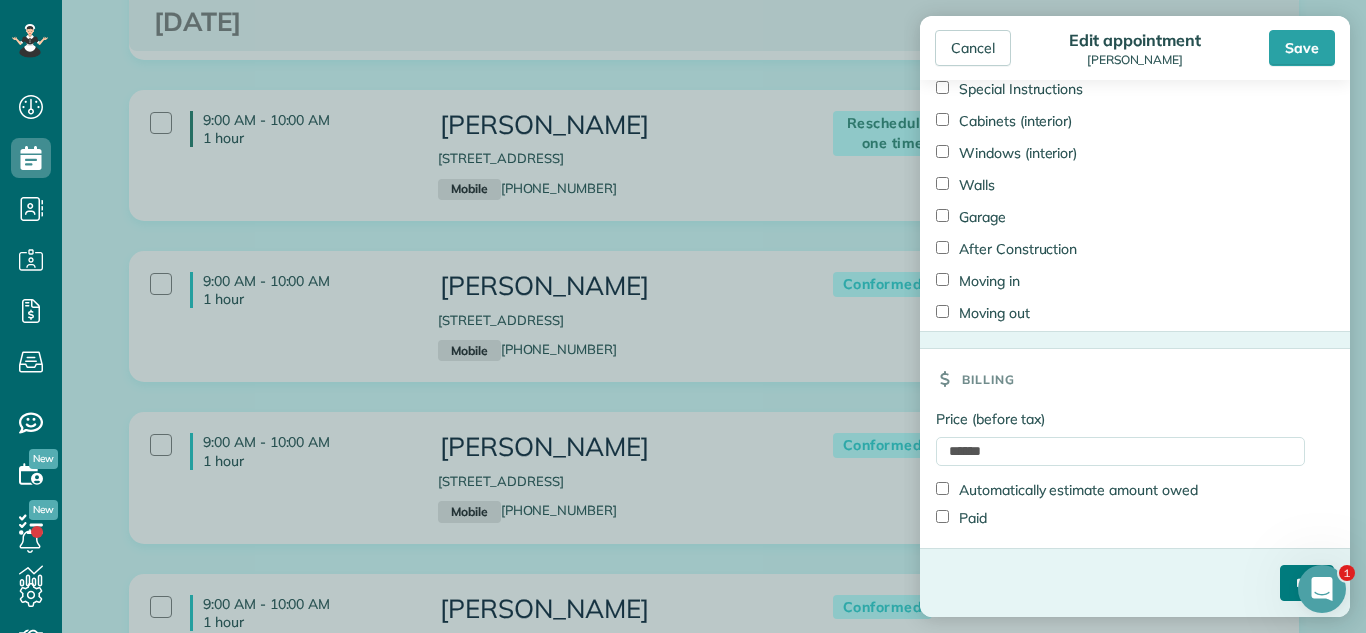 click on "****" at bounding box center (1307, 583) 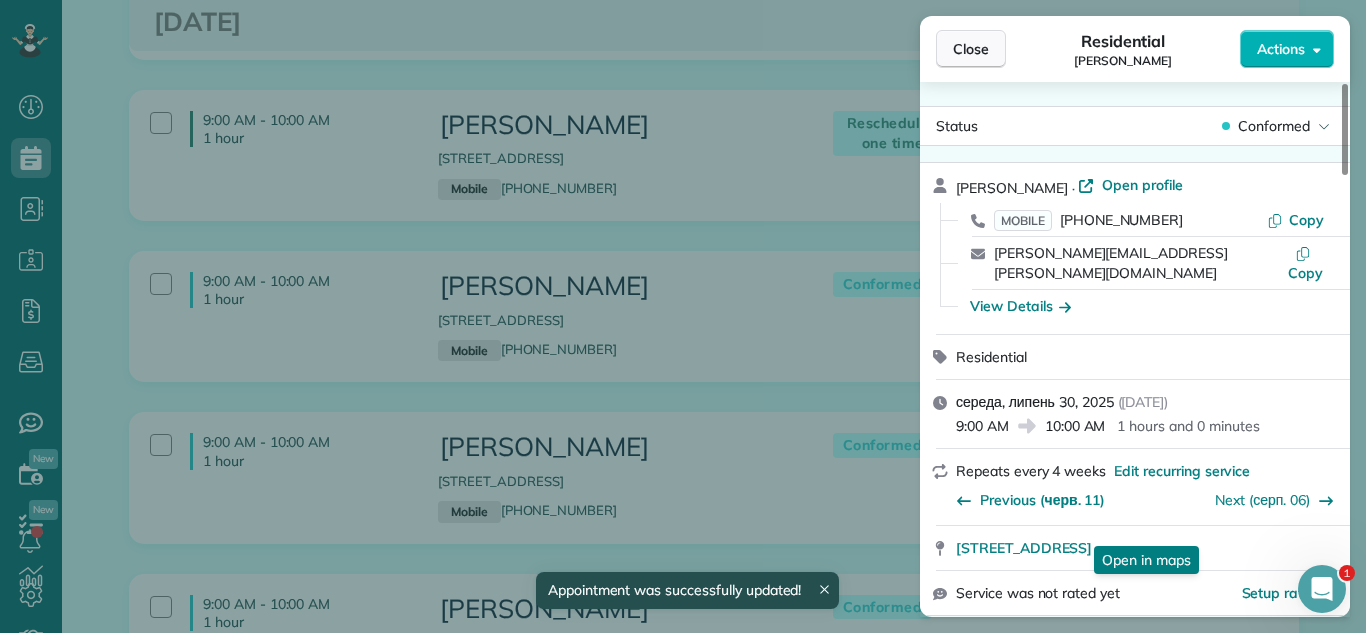 click on "Close" at bounding box center (971, 49) 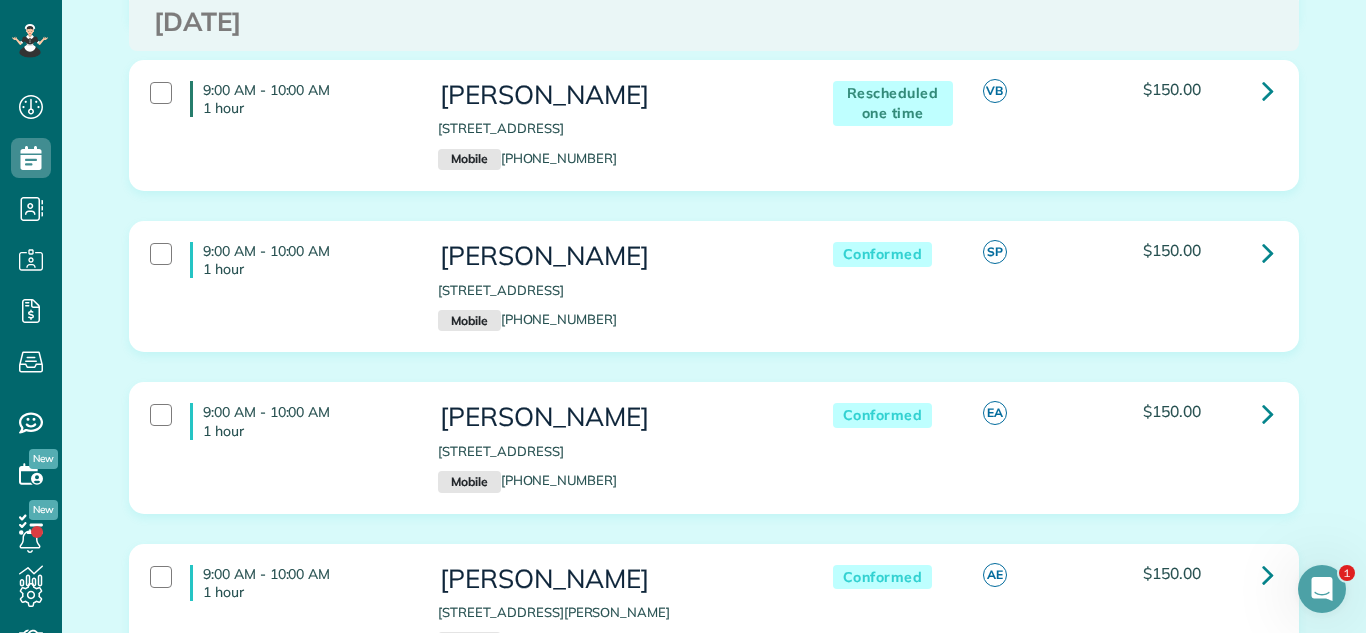 scroll, scrollTop: 328, scrollLeft: 0, axis: vertical 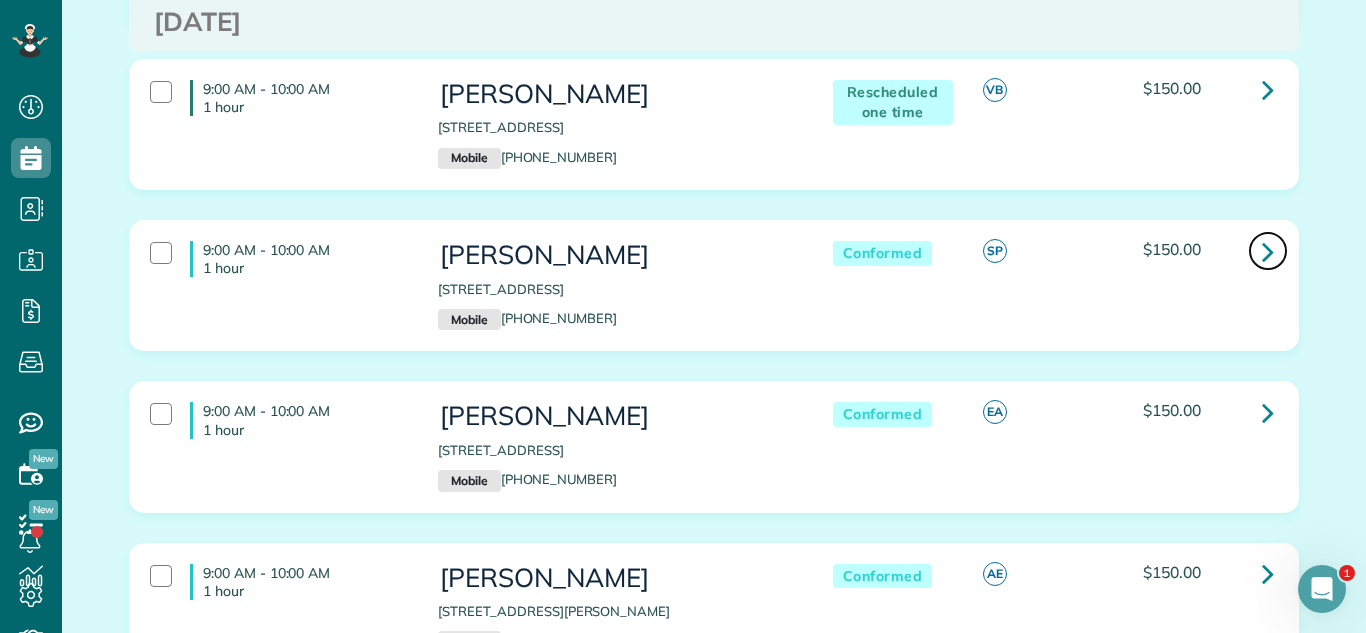click at bounding box center [1268, 251] 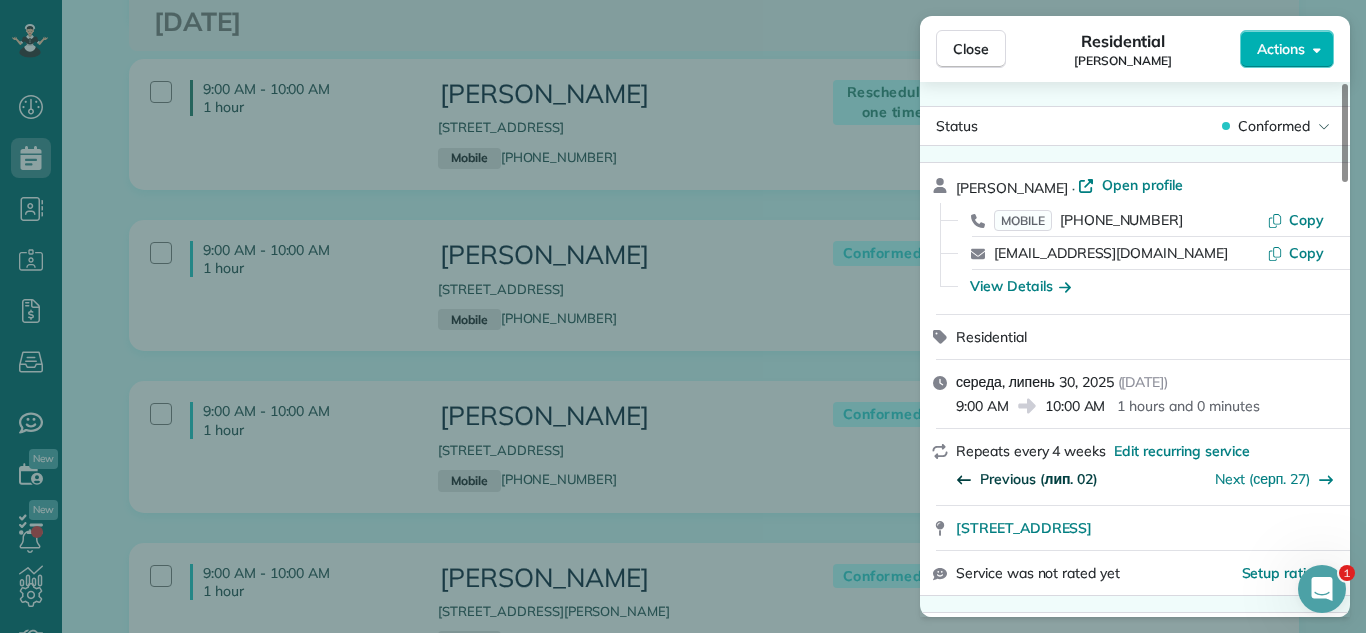 click on "Previous (лип. 02)" at bounding box center [1039, 479] 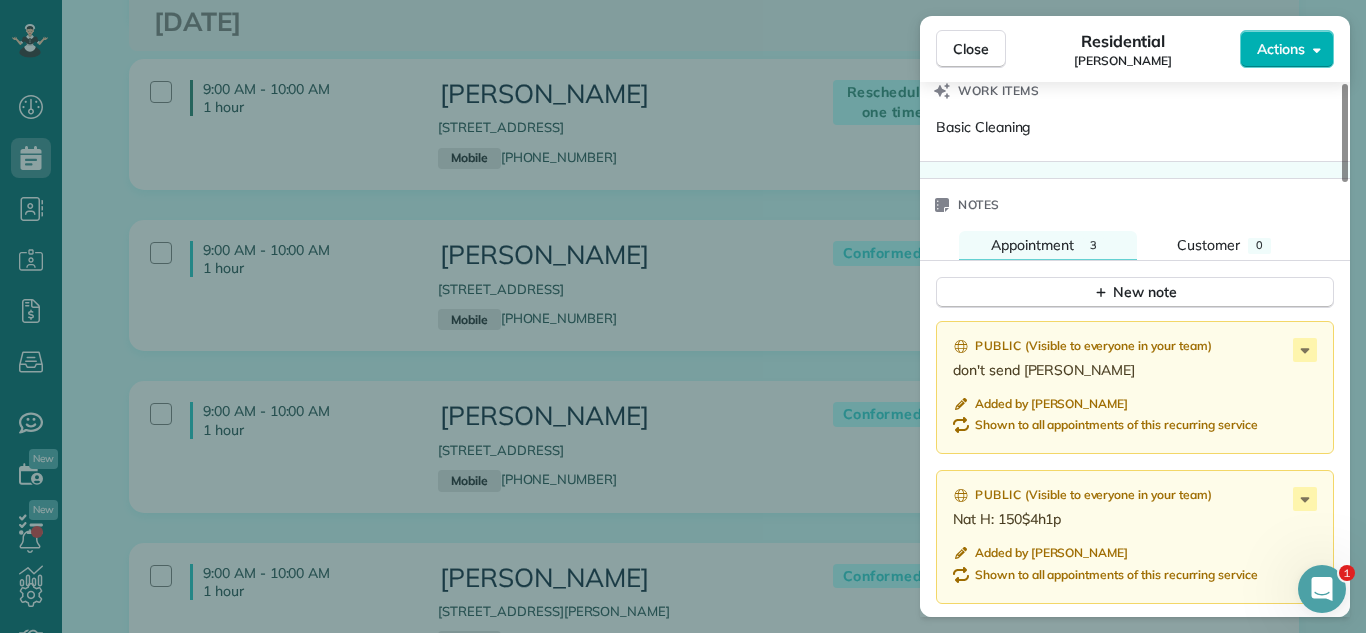 scroll, scrollTop: 1761, scrollLeft: 0, axis: vertical 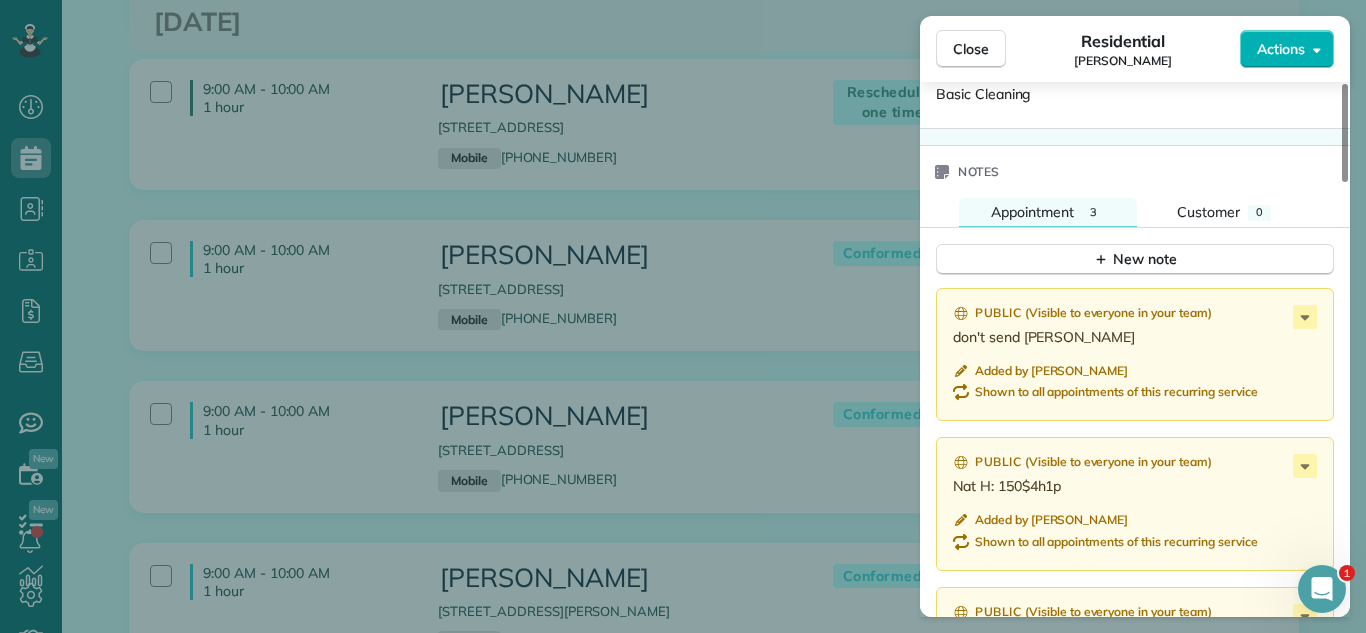 drag, startPoint x: 977, startPoint y: 55, endPoint x: 1157, endPoint y: 355, distance: 349.85712 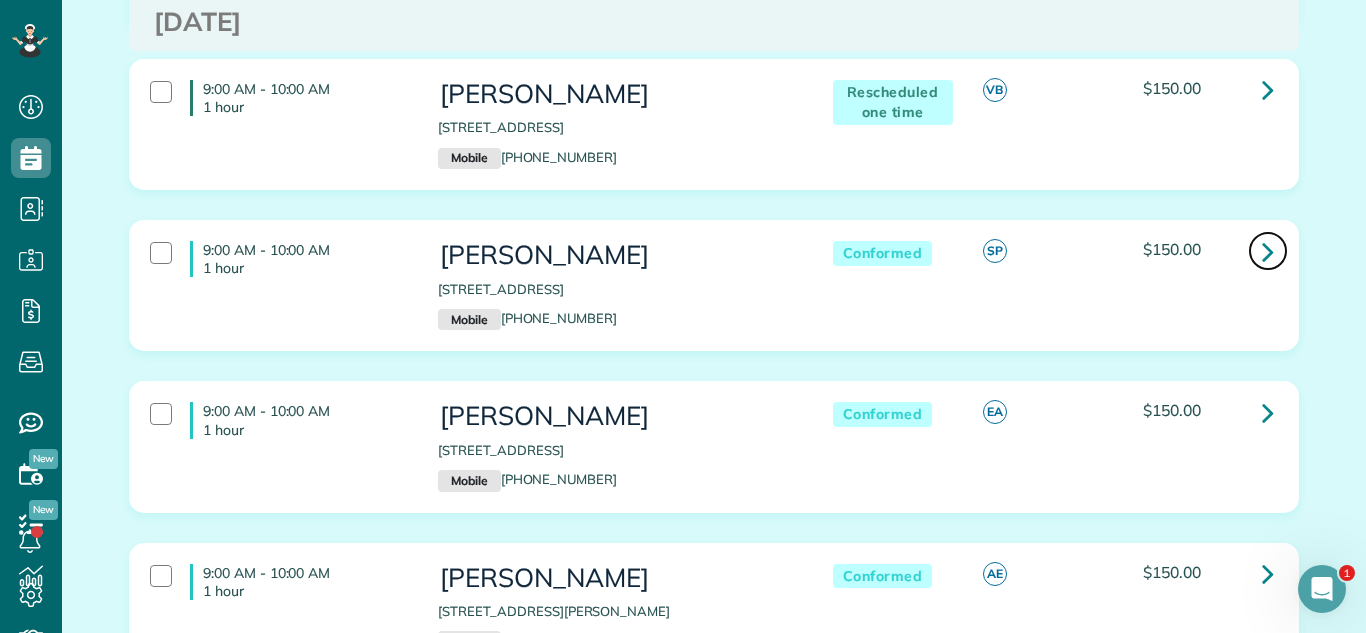 click at bounding box center (1268, 251) 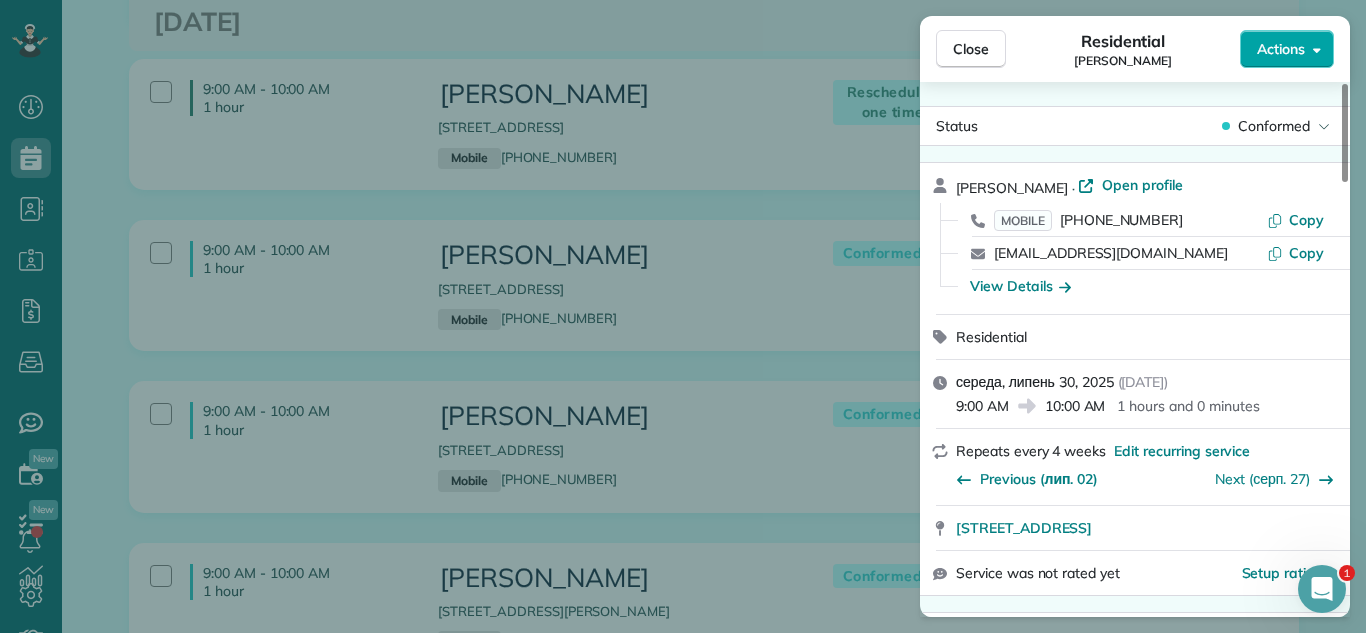 click on "Actions" at bounding box center (1281, 49) 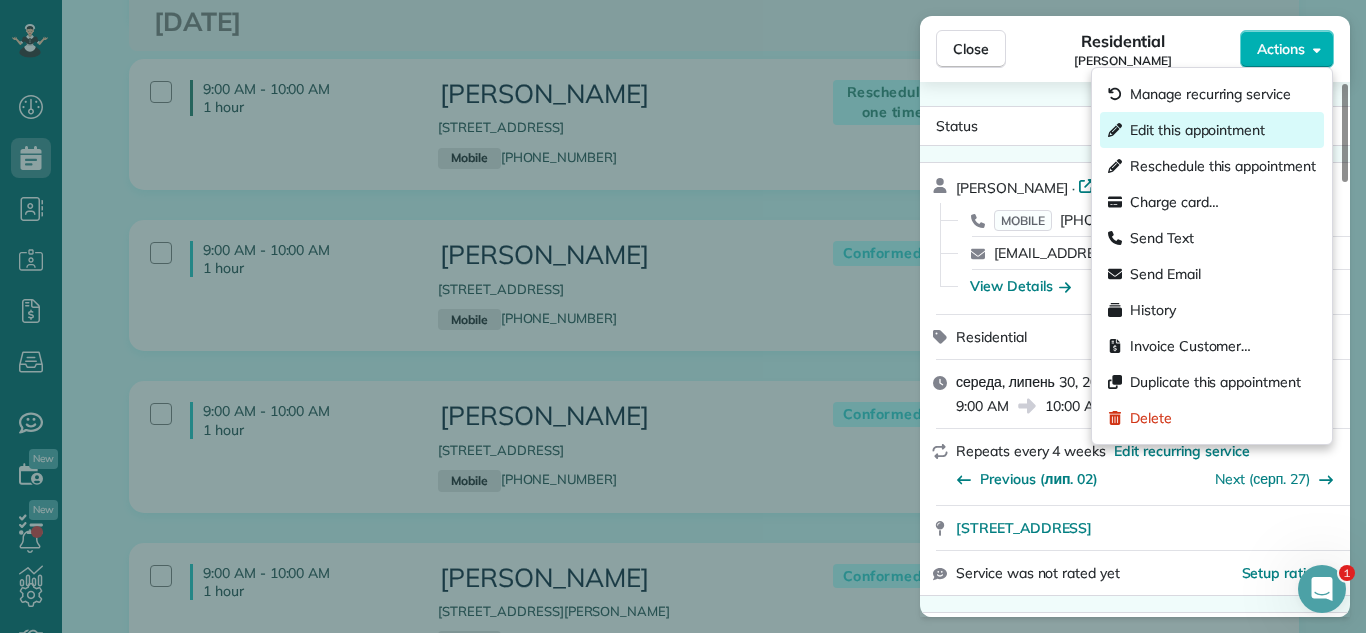 click on "Edit this appointment" at bounding box center [1197, 130] 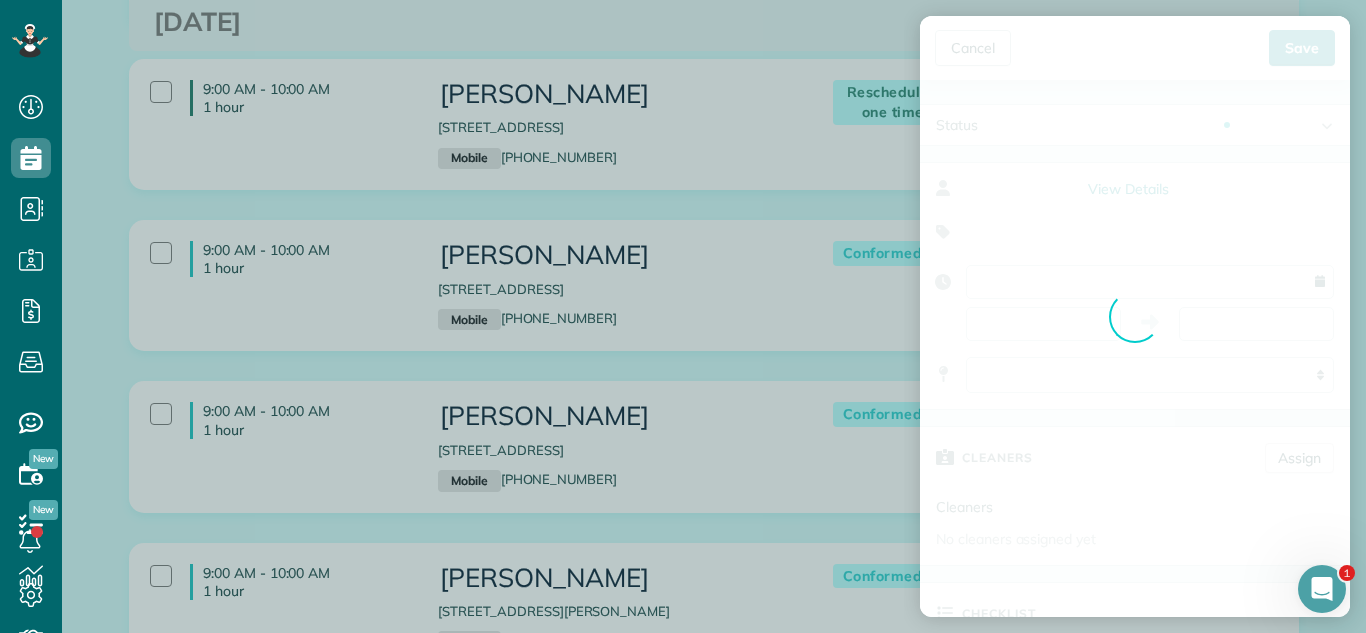 type on "**********" 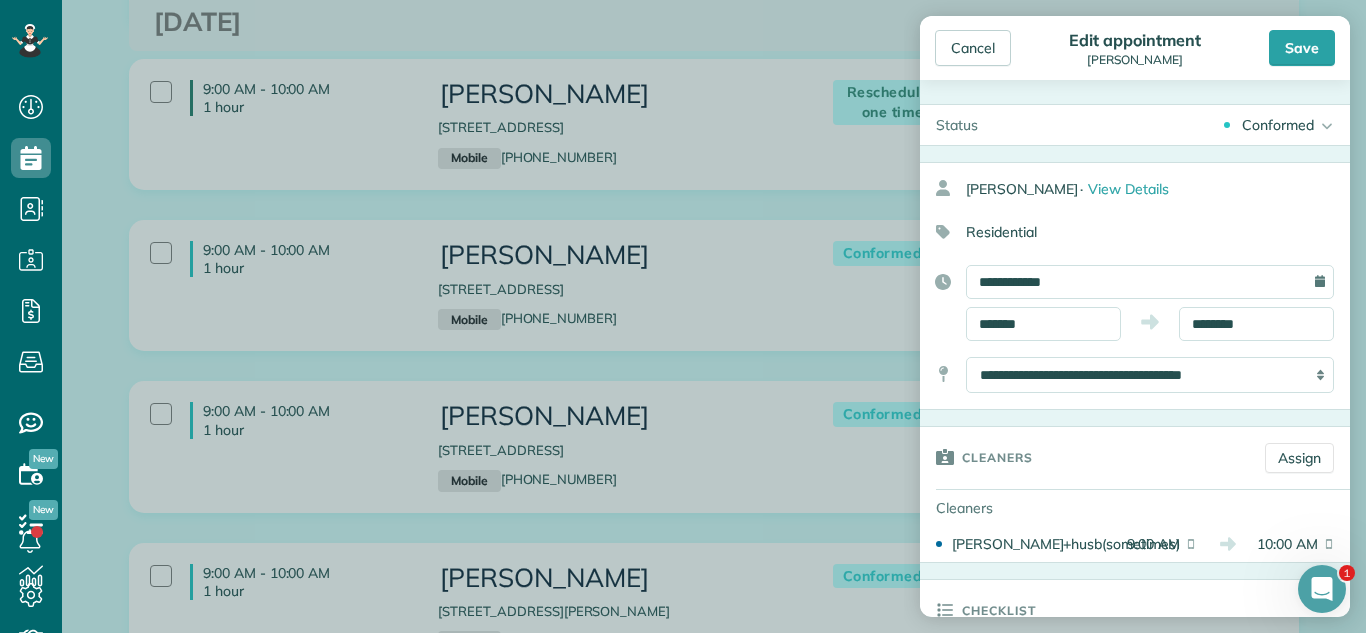 click on "Conformed
Active
Conformed
Cancelled
Done
Booked one day before" at bounding box center (1172, 125) 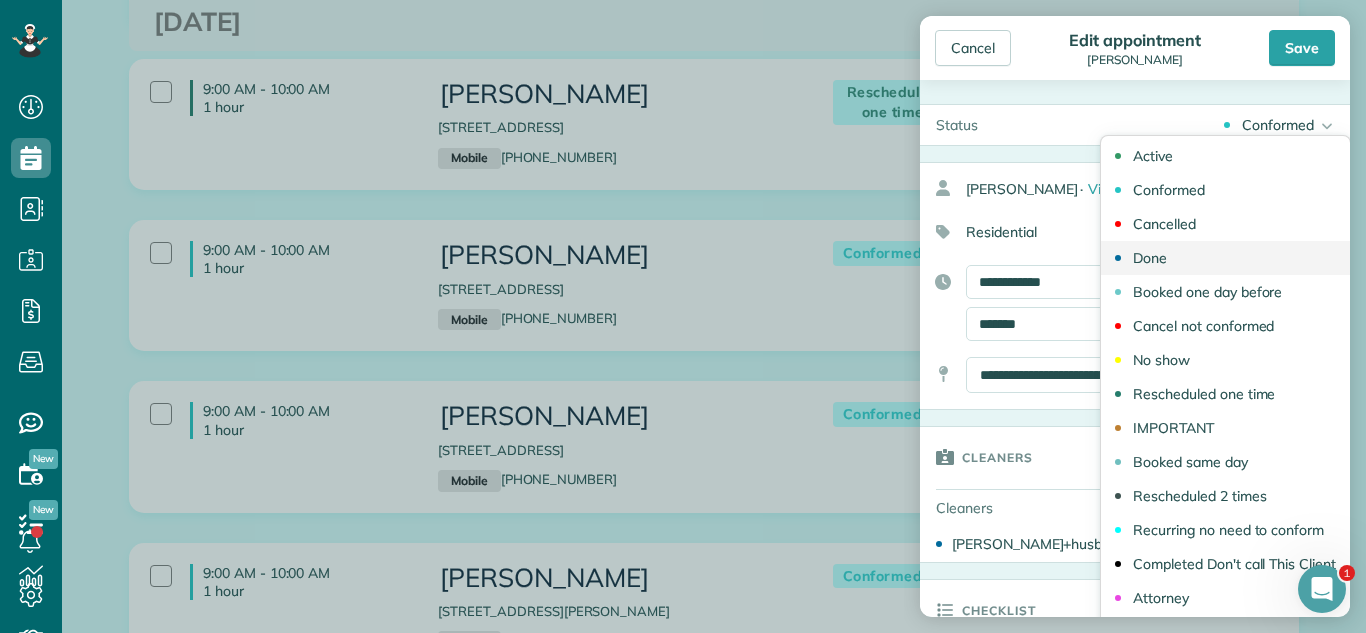 click on "Done" at bounding box center [1225, 258] 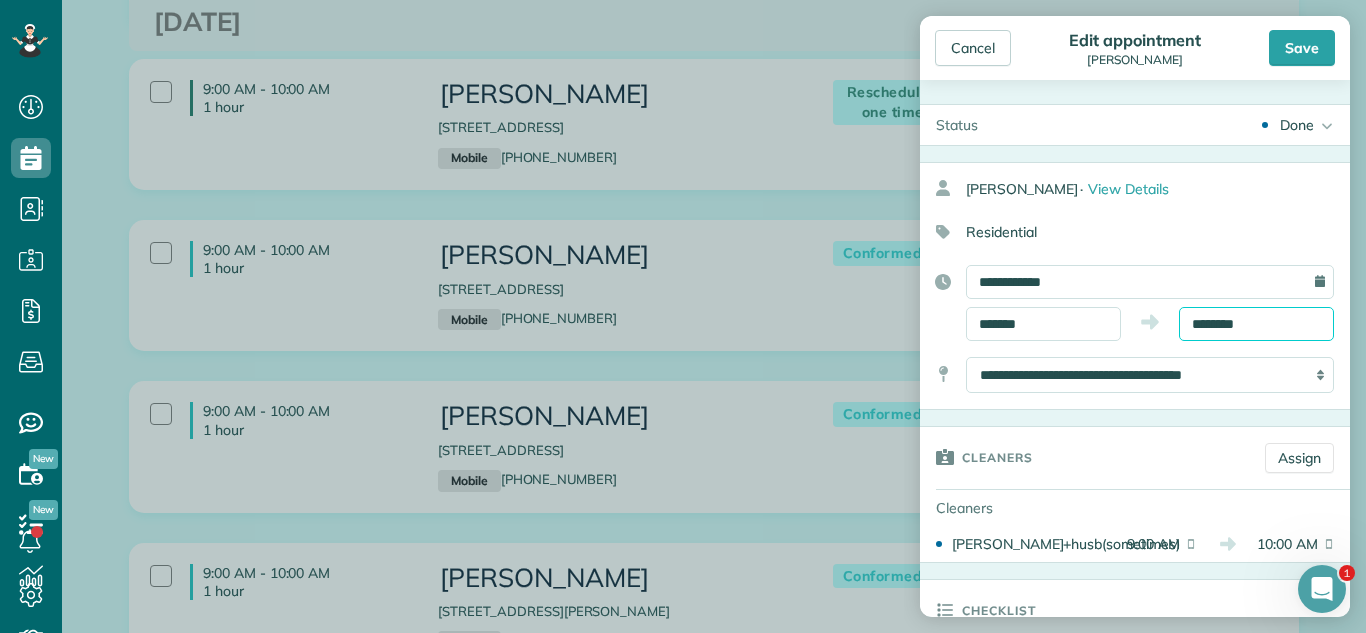 click on "********" at bounding box center [1256, 324] 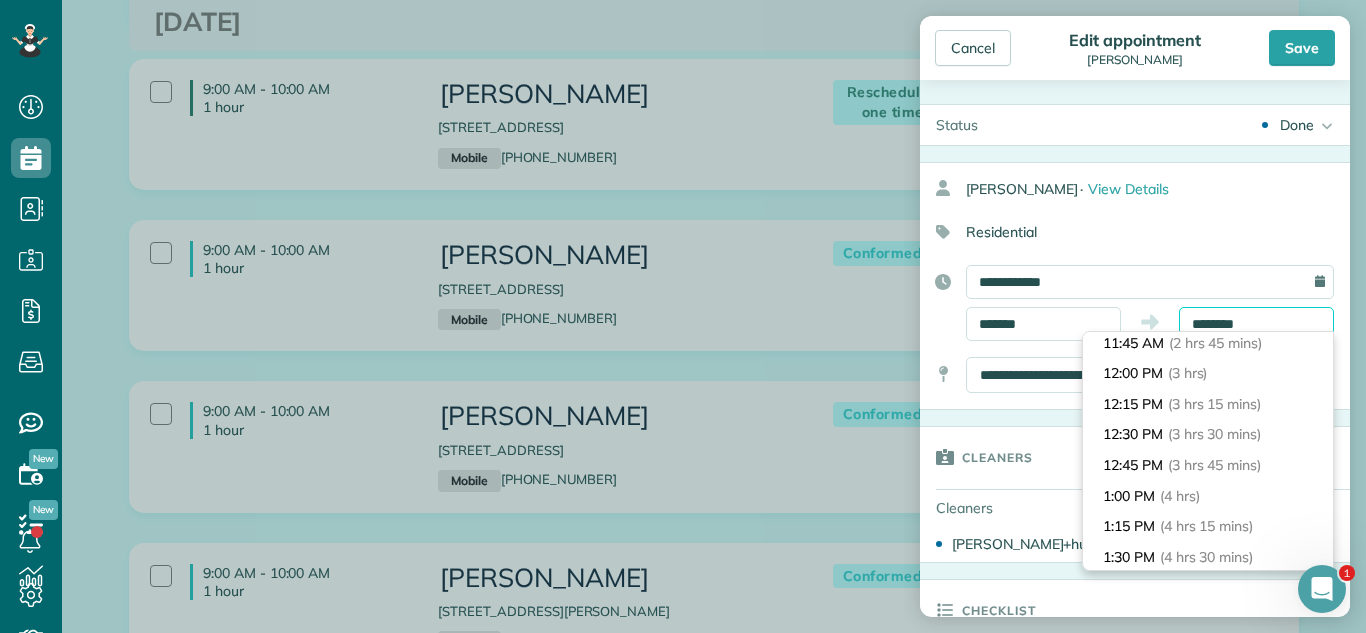 scroll, scrollTop: 349, scrollLeft: 0, axis: vertical 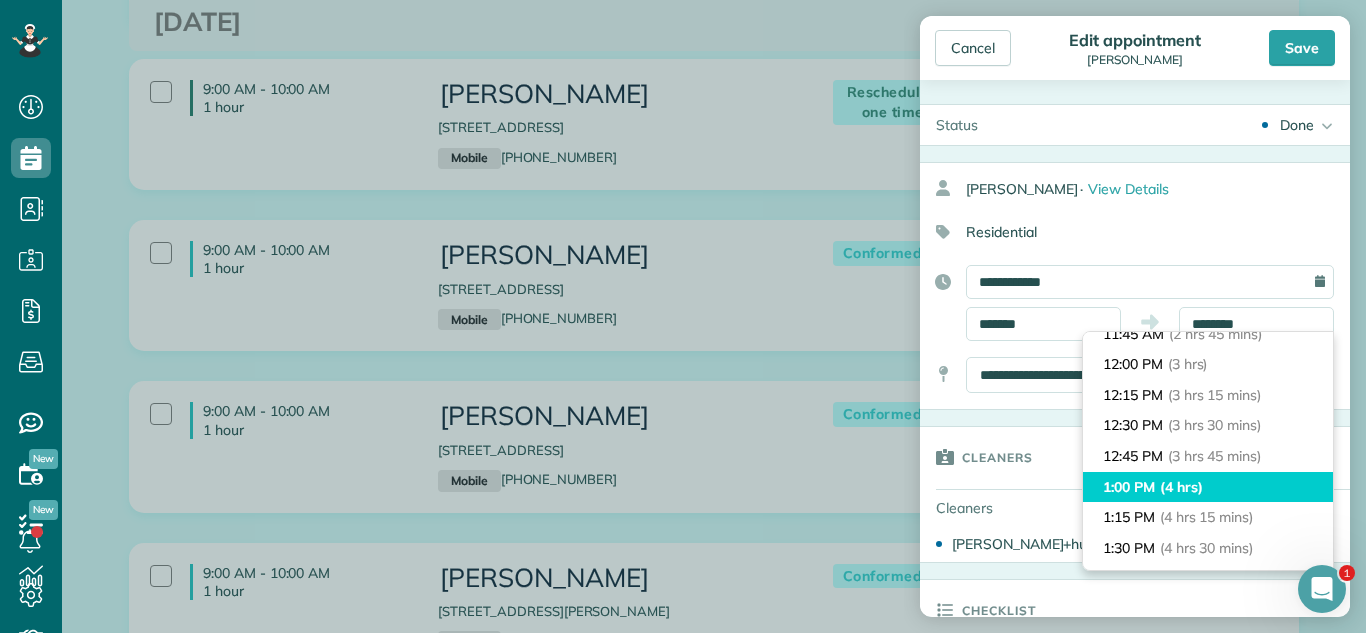 type on "*******" 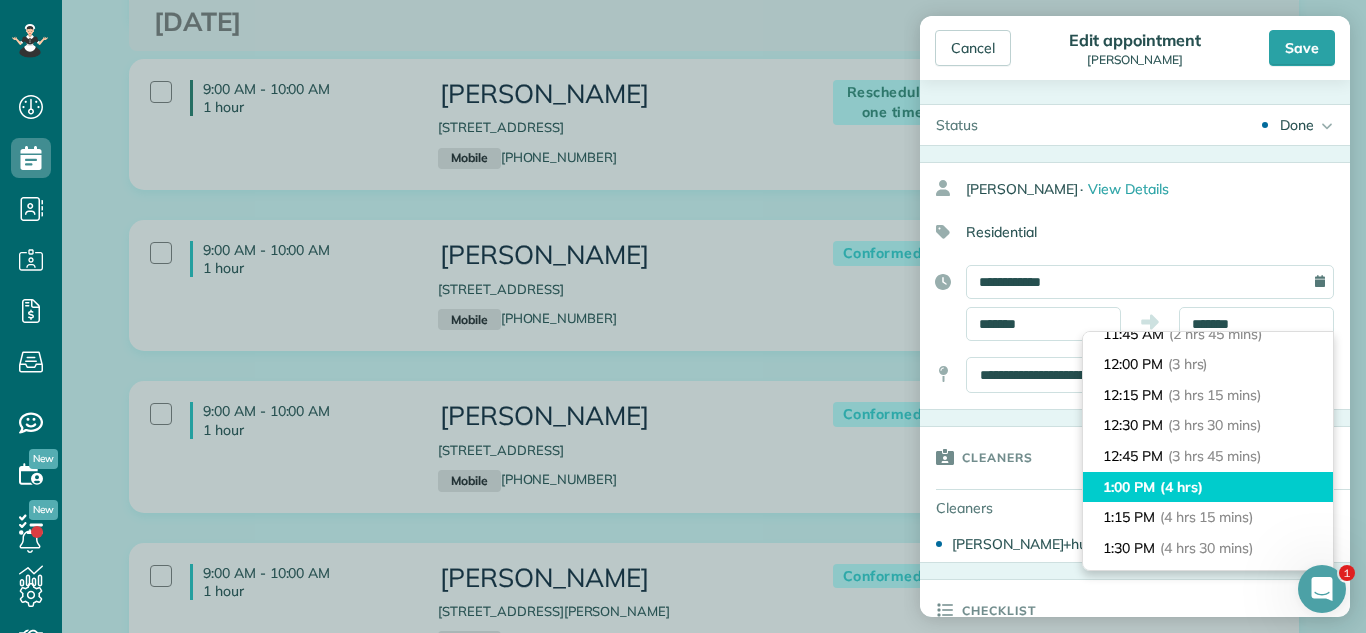 click on "(4 hrs)" at bounding box center [1181, 487] 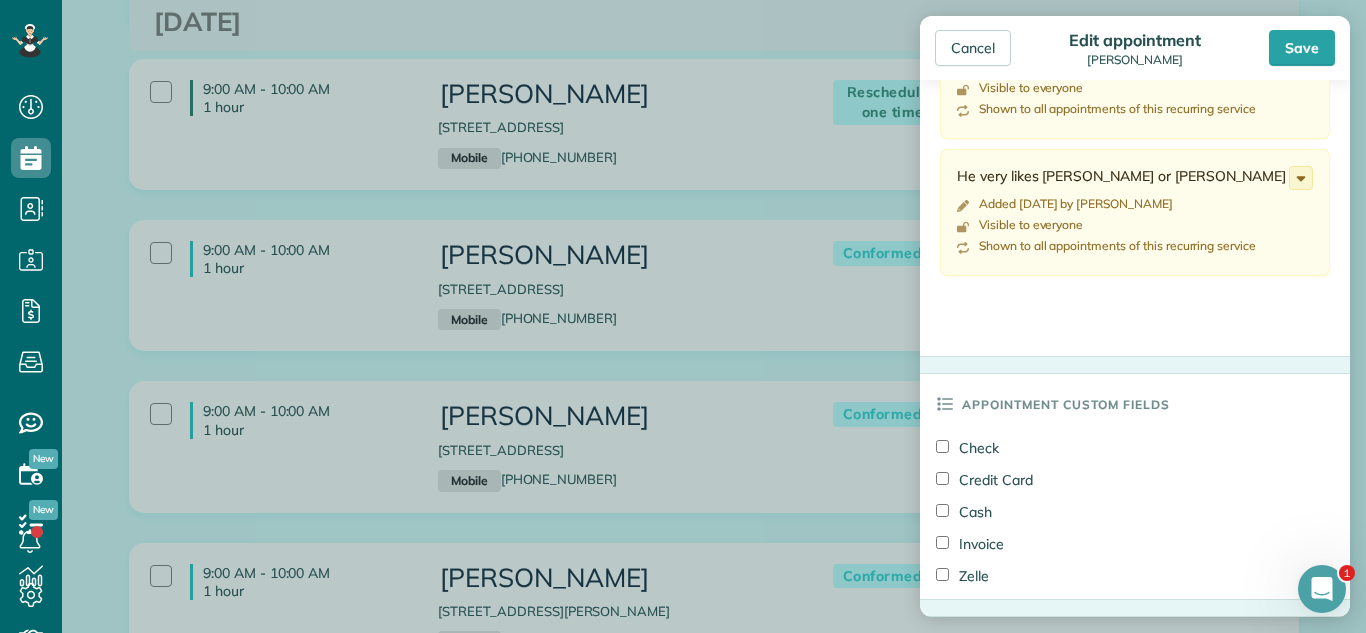 scroll, scrollTop: 1022, scrollLeft: 0, axis: vertical 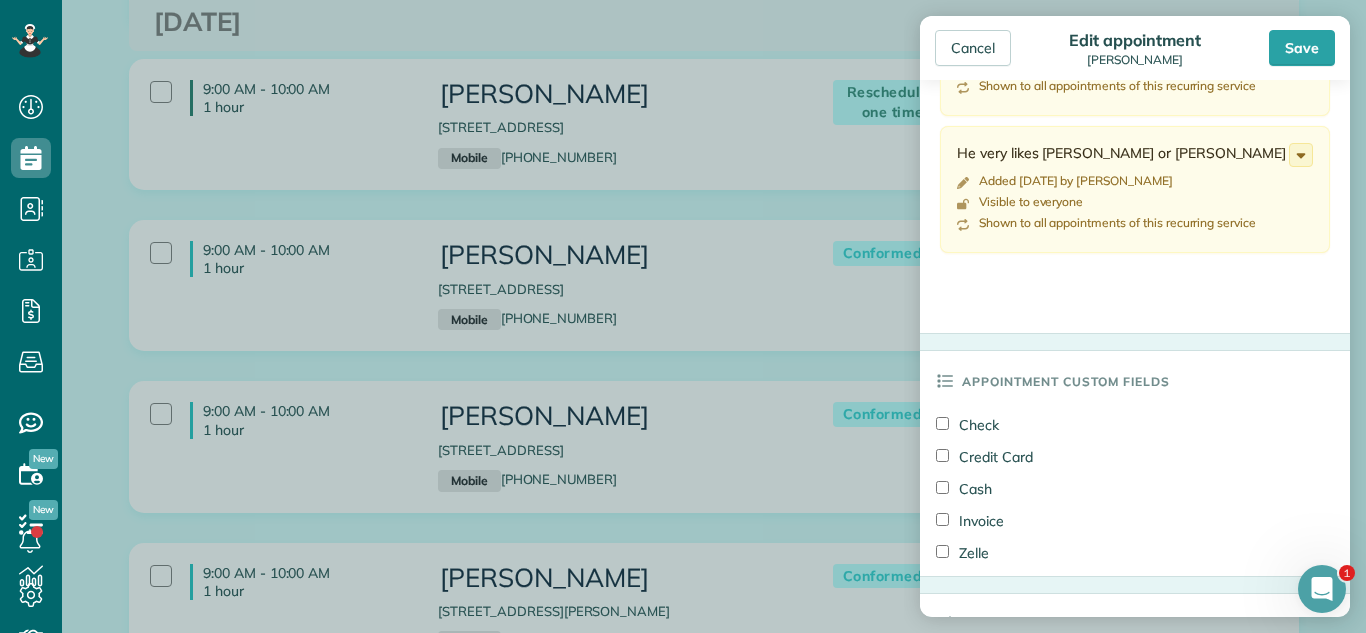 click on "Credit Card" at bounding box center (1120, 459) 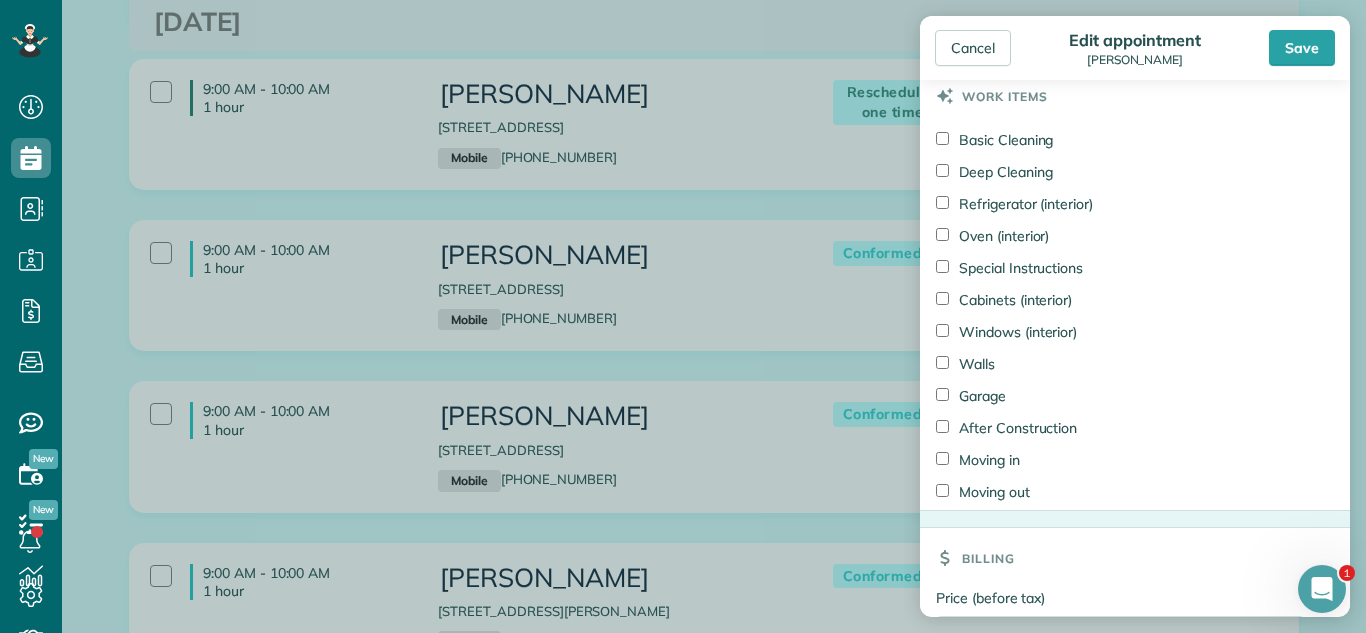 scroll, scrollTop: 1752, scrollLeft: 0, axis: vertical 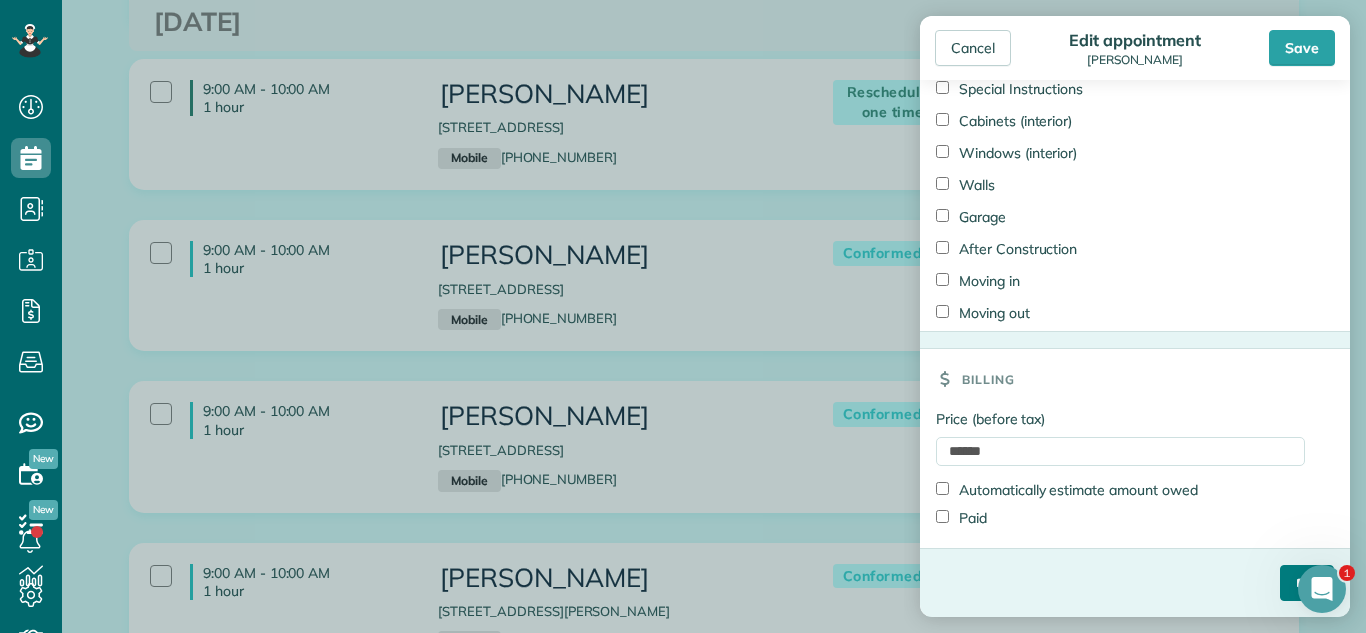click on "****" at bounding box center [1307, 583] 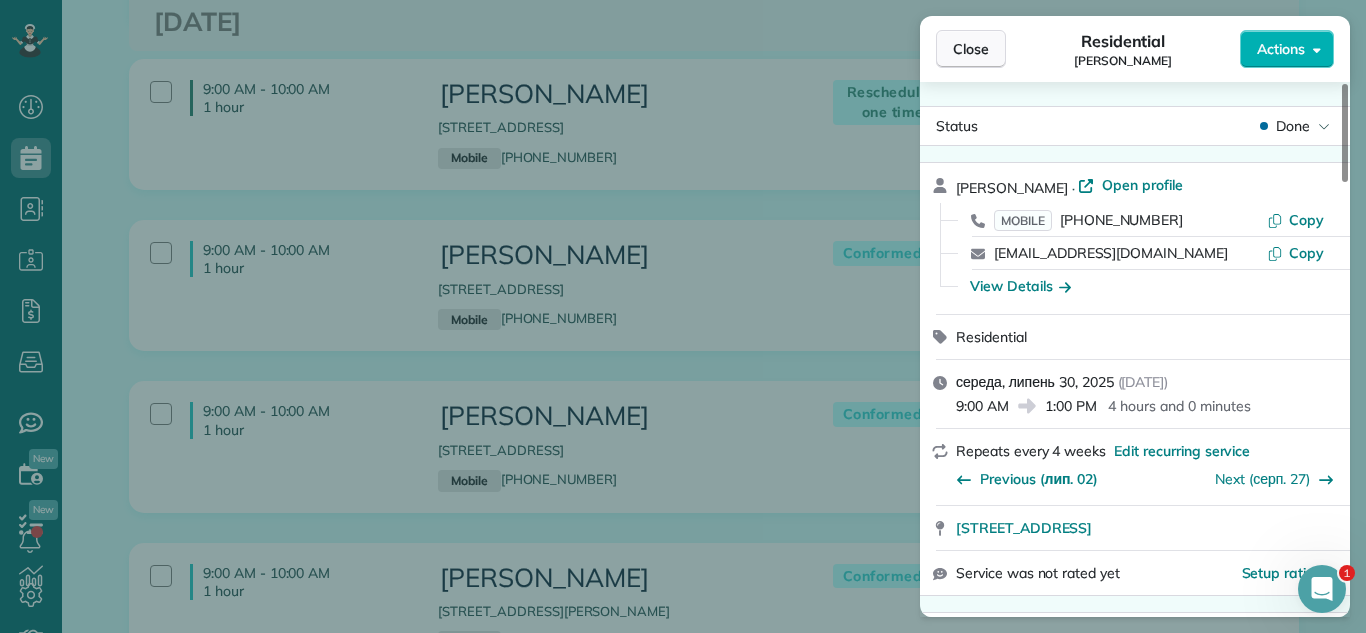 click on "Close" at bounding box center (971, 49) 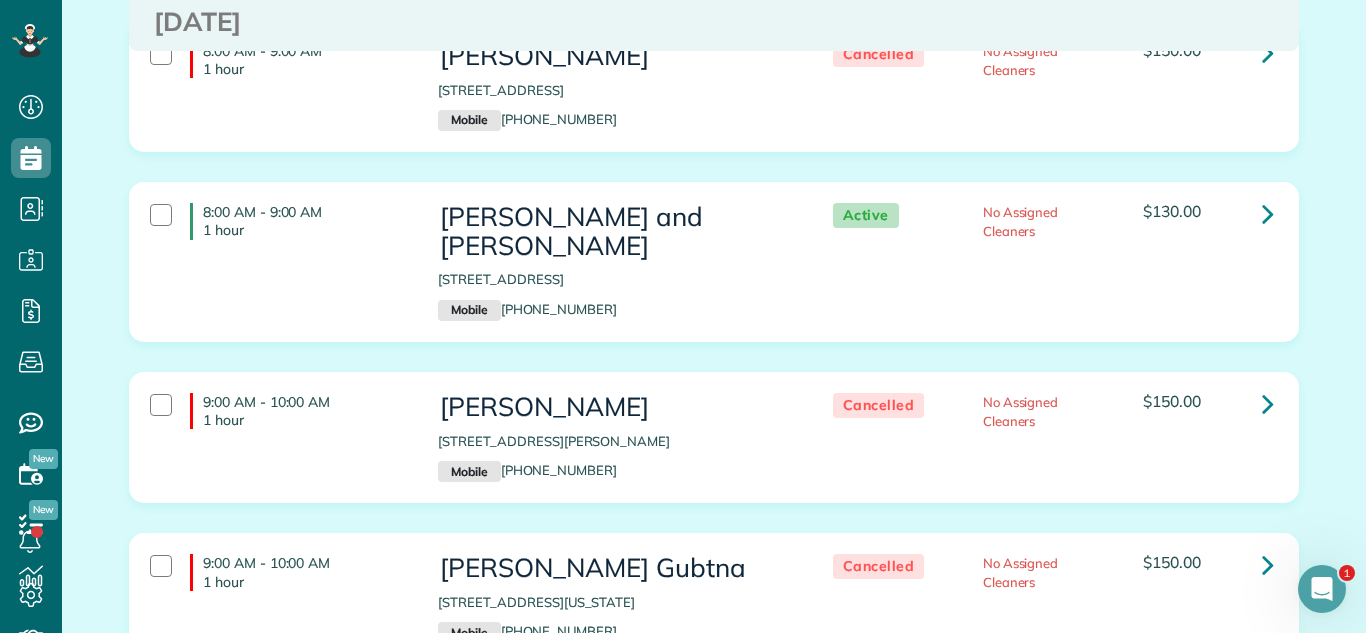 scroll, scrollTop: 4094, scrollLeft: 0, axis: vertical 